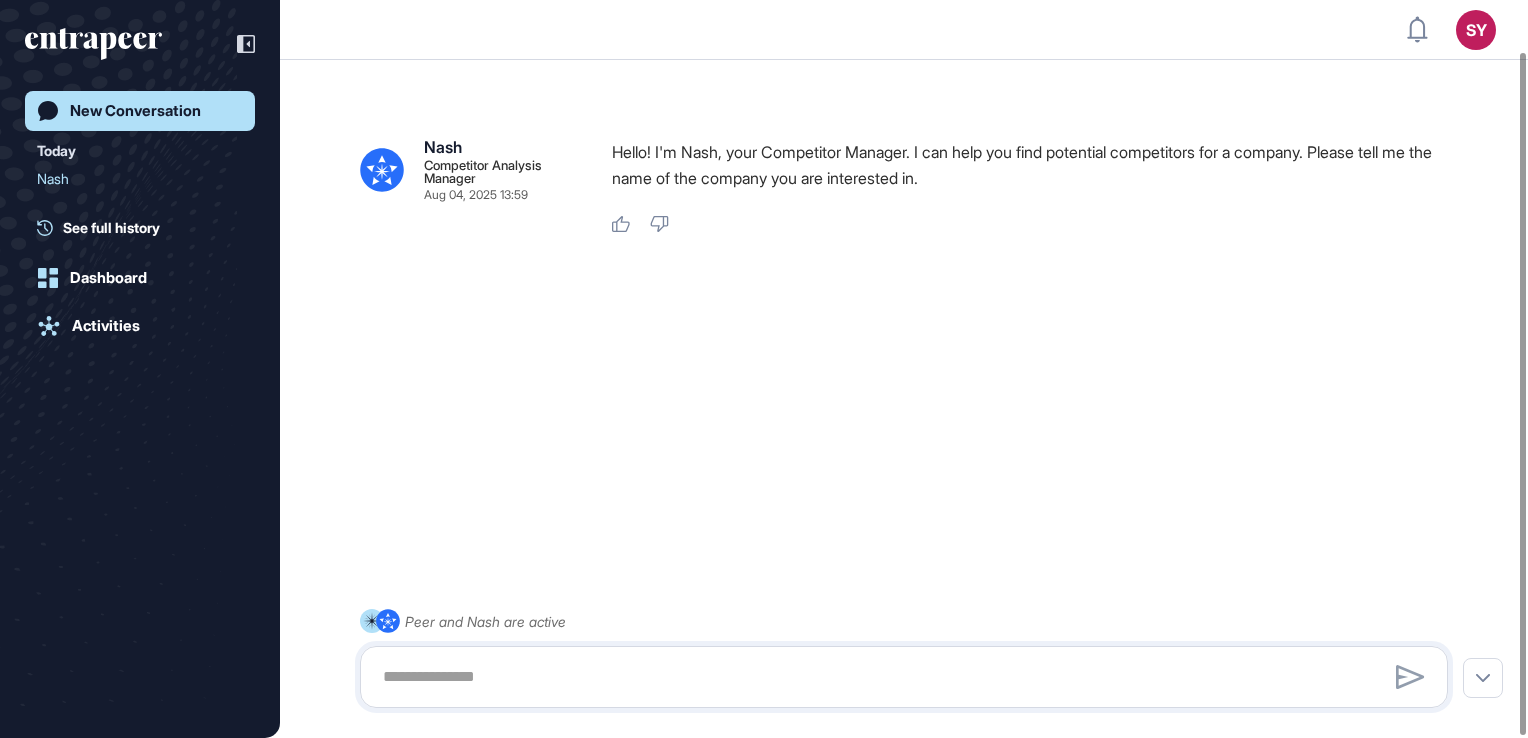 scroll, scrollTop: 0, scrollLeft: 0, axis: both 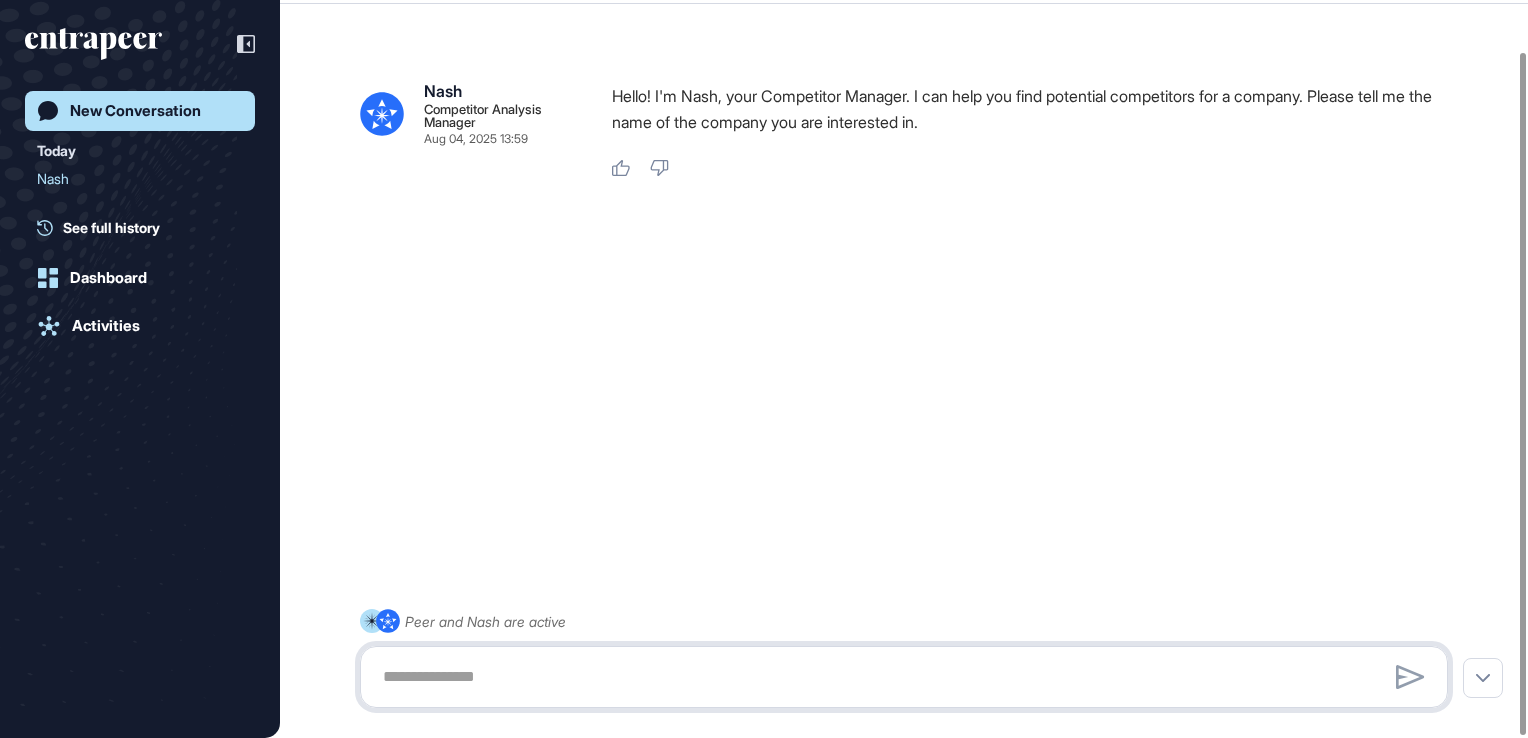 click at bounding box center (904, 677) 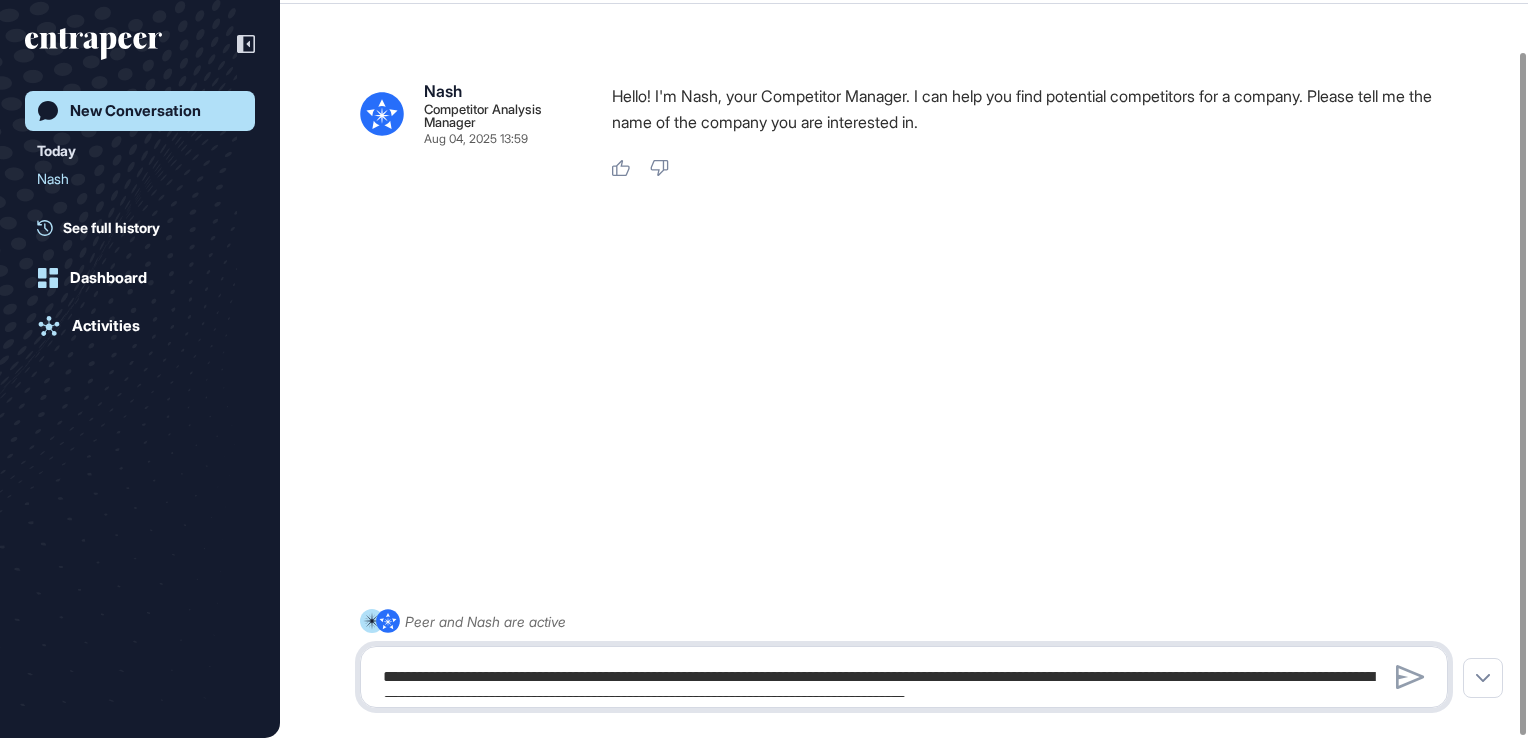 scroll, scrollTop: 749, scrollLeft: 0, axis: vertical 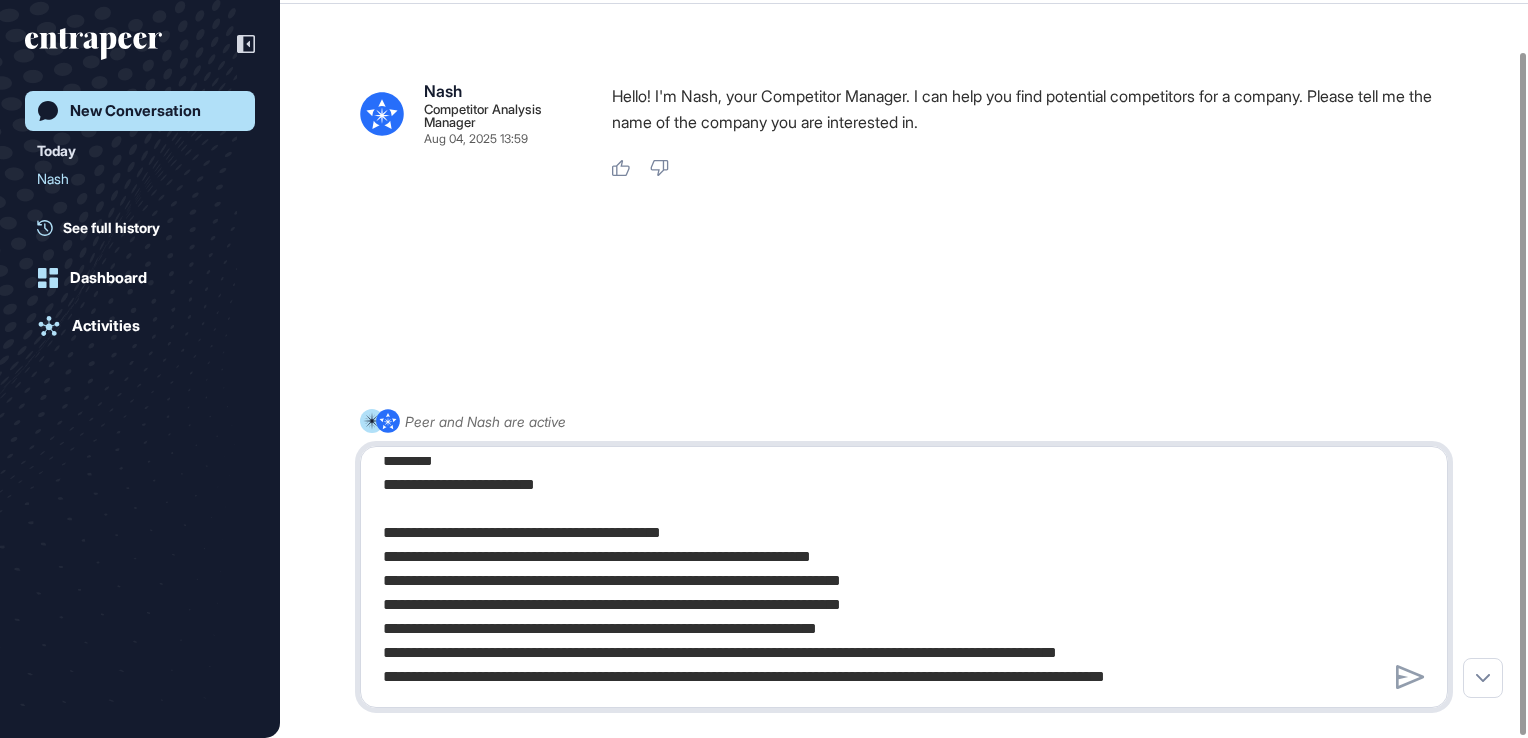 click at bounding box center (904, 577) 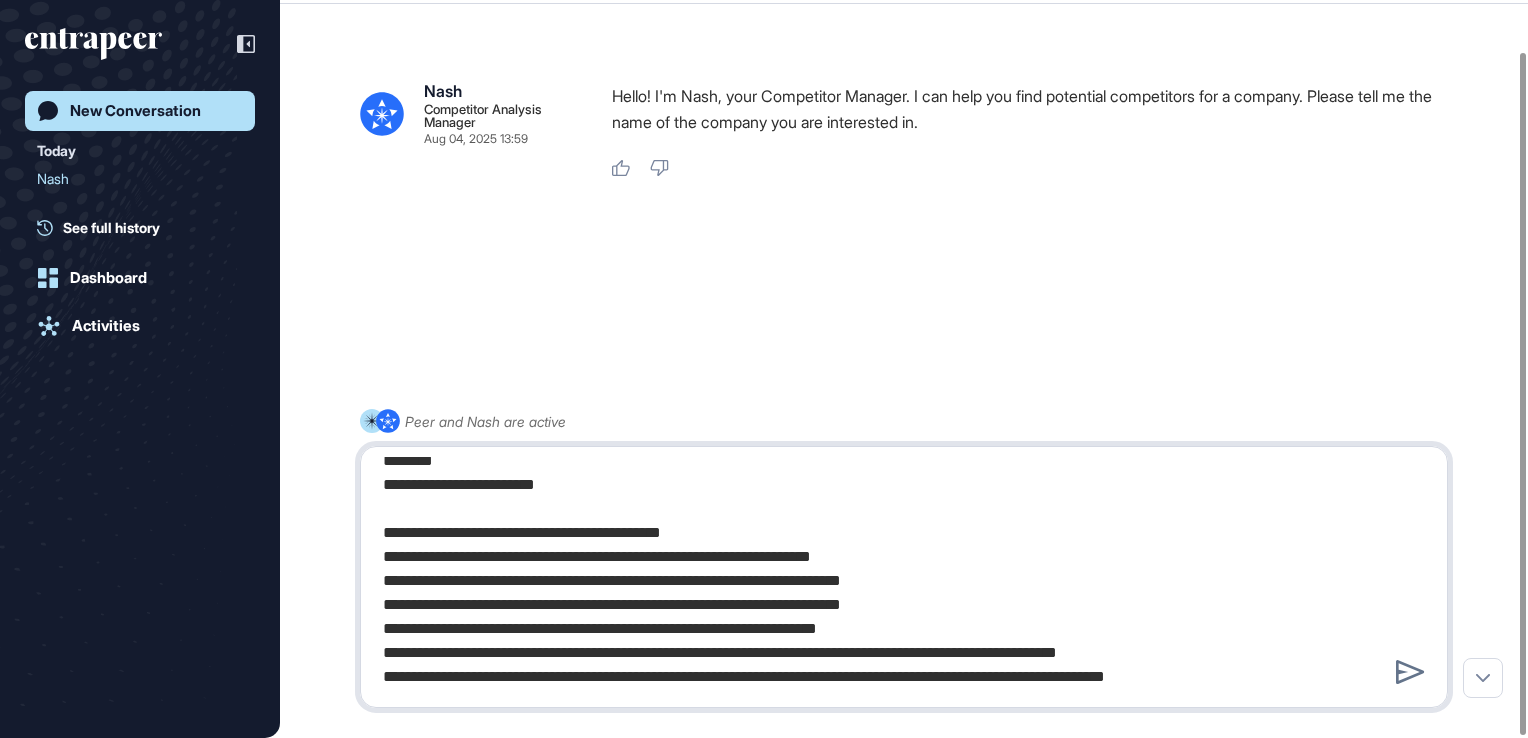 drag, startPoint x: 481, startPoint y: 670, endPoint x: 539, endPoint y: 666, distance: 58.137768 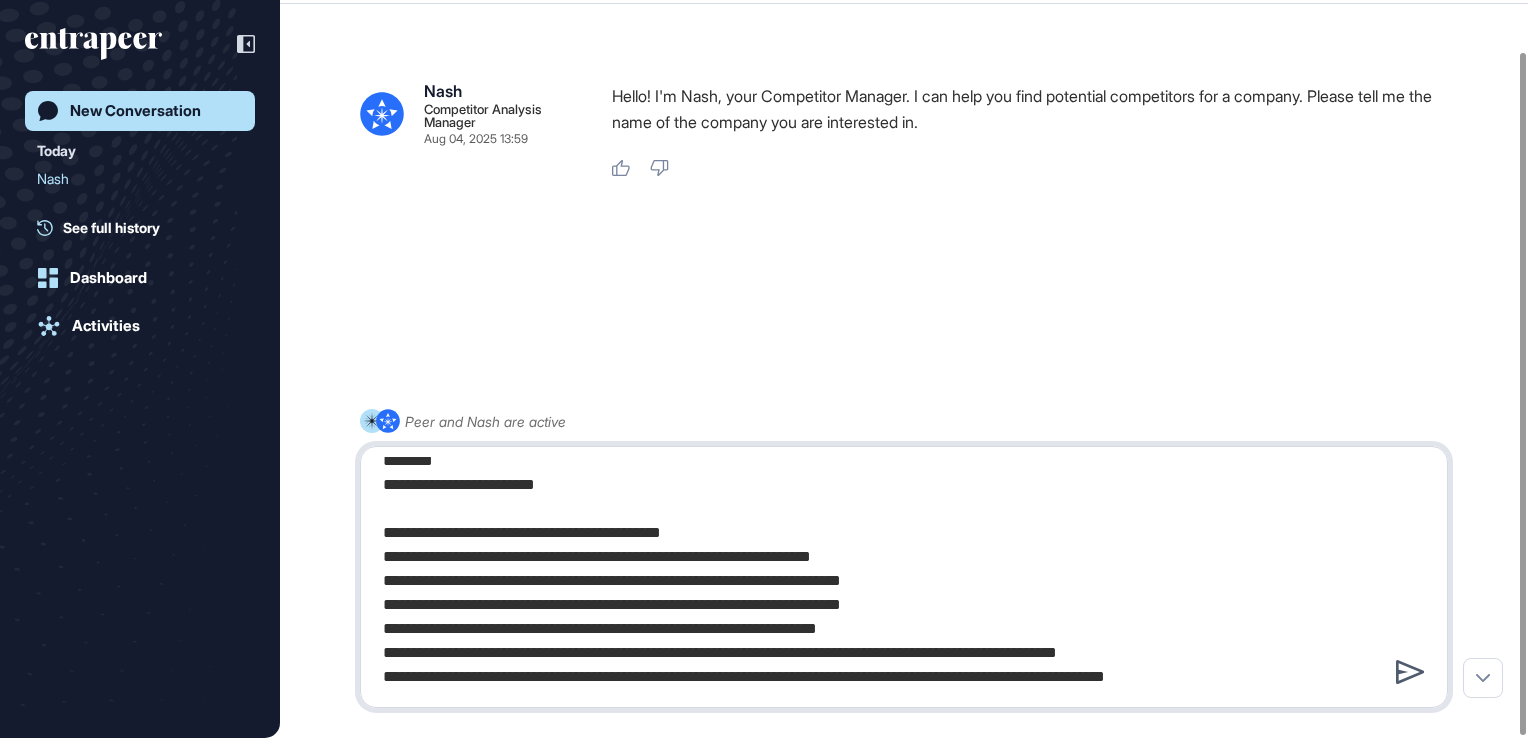 type on "**********" 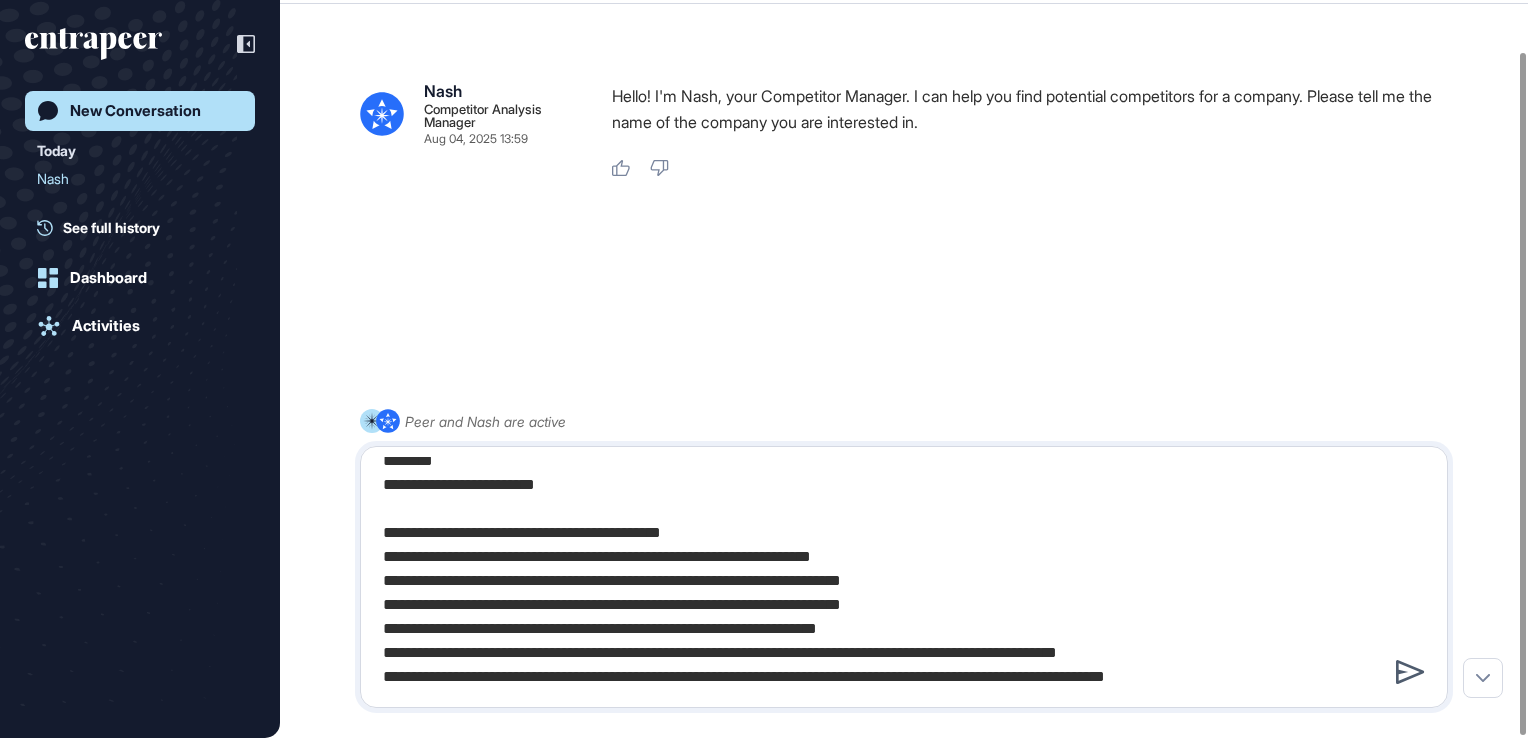 click 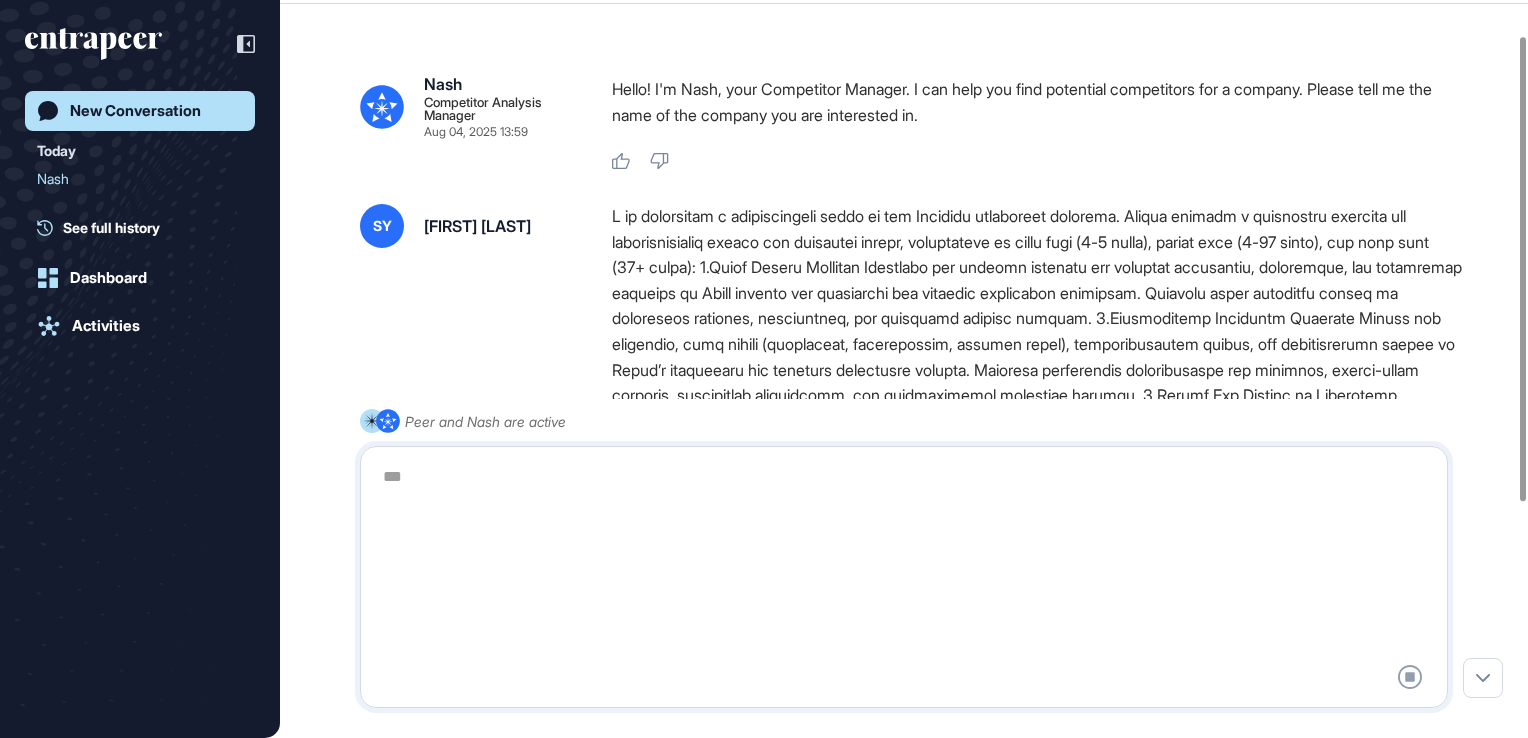 scroll, scrollTop: 0, scrollLeft: 0, axis: both 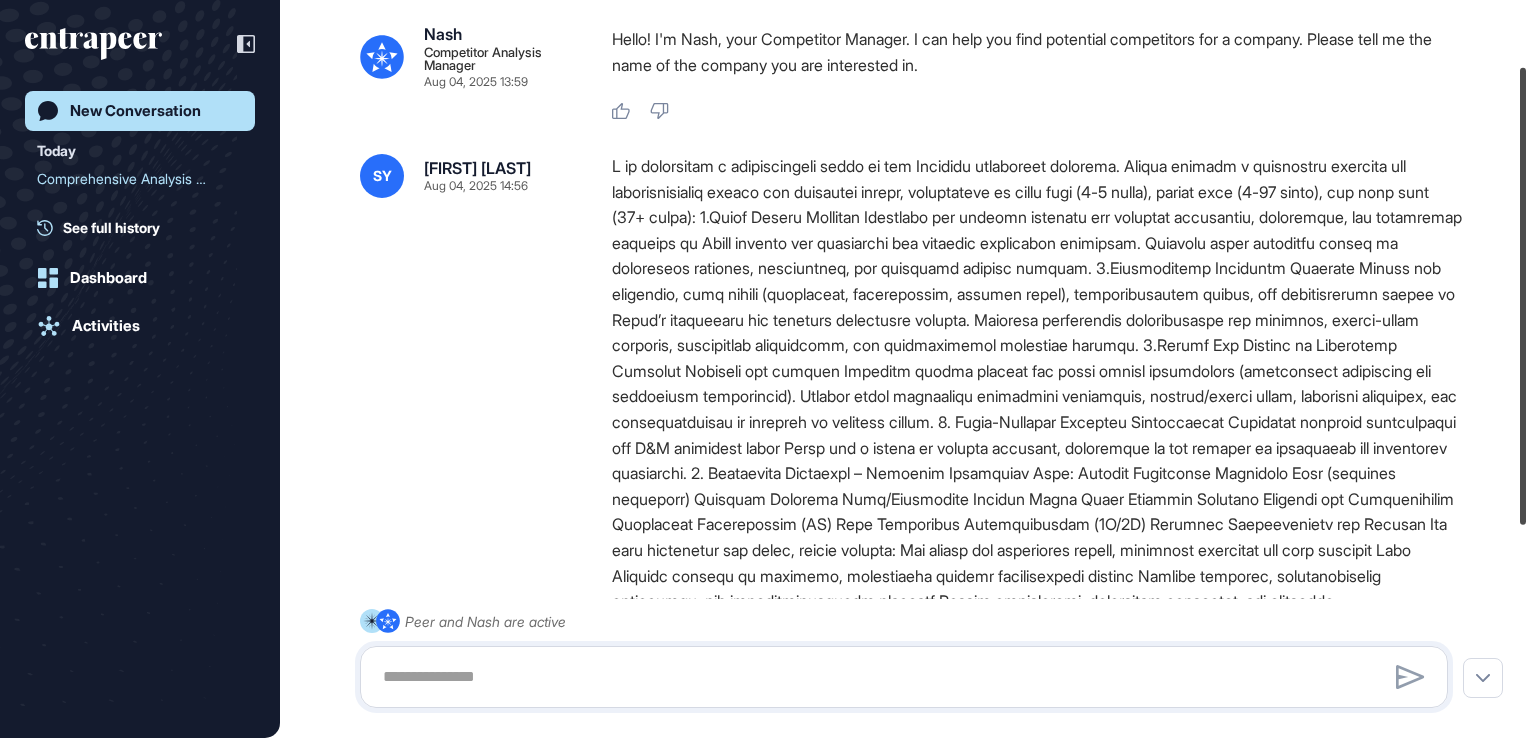 drag, startPoint x: 1523, startPoint y: 497, endPoint x: 1506, endPoint y: 286, distance: 211.68373 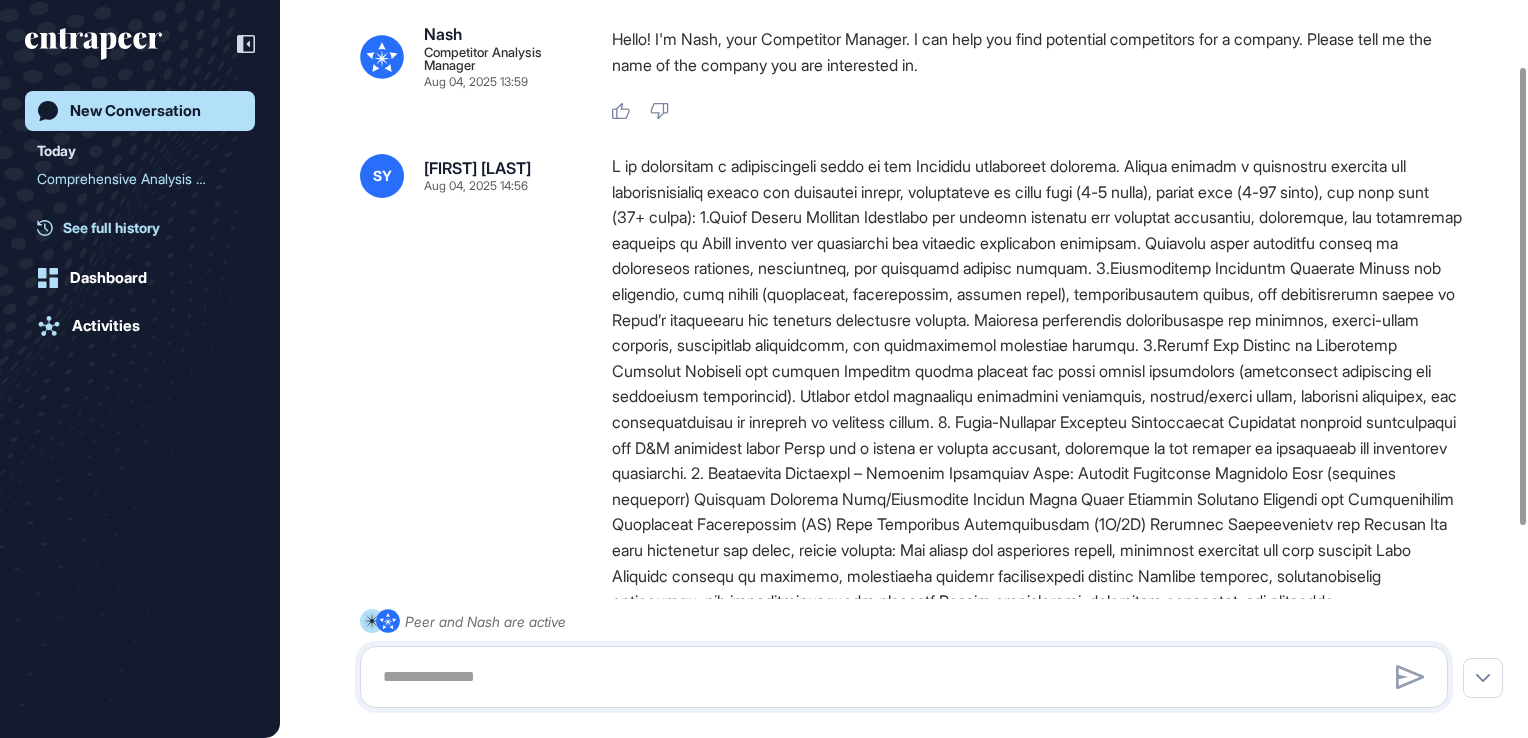 click on "See full history" at bounding box center [111, 227] 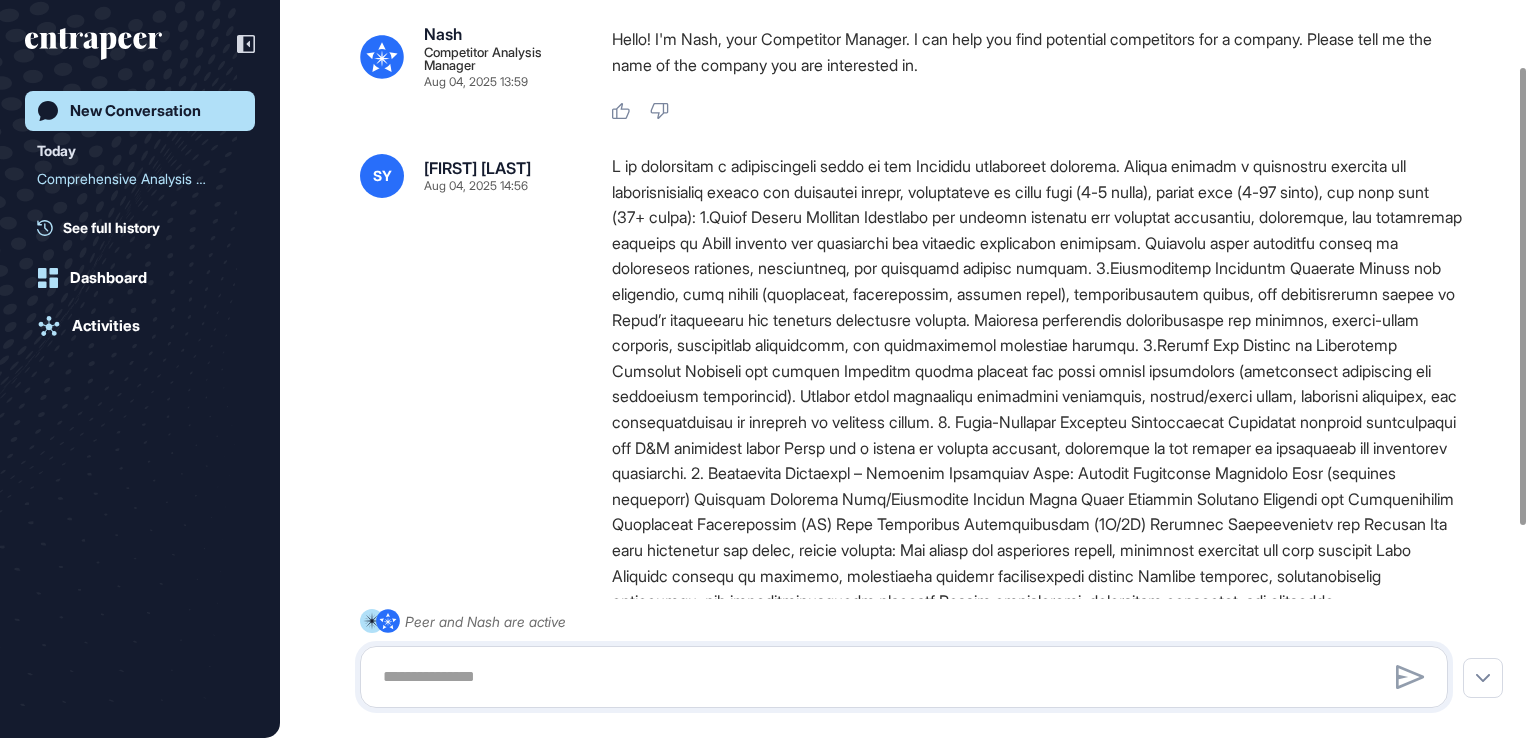 scroll, scrollTop: 0, scrollLeft: 0, axis: both 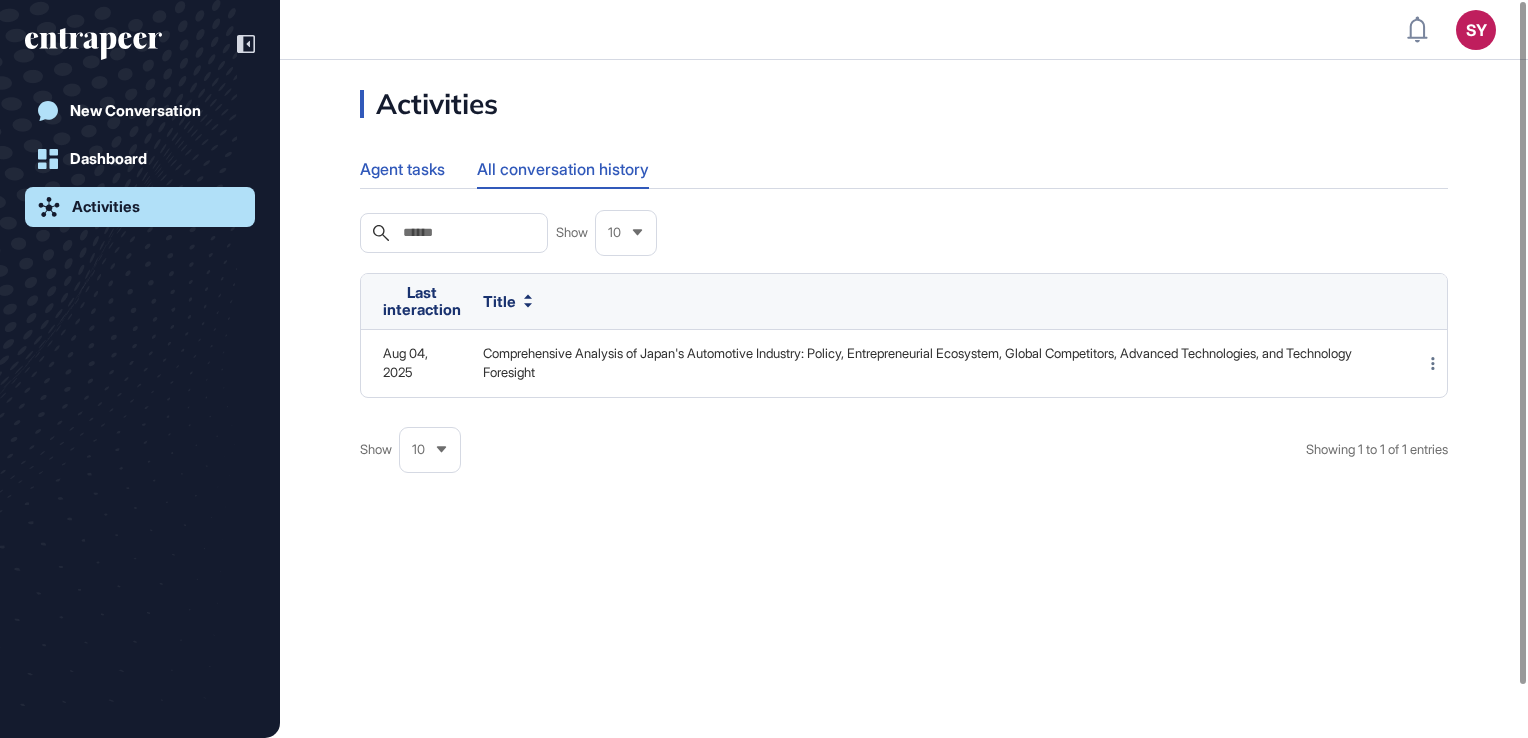 click on "Agent tasks" at bounding box center [402, 169] 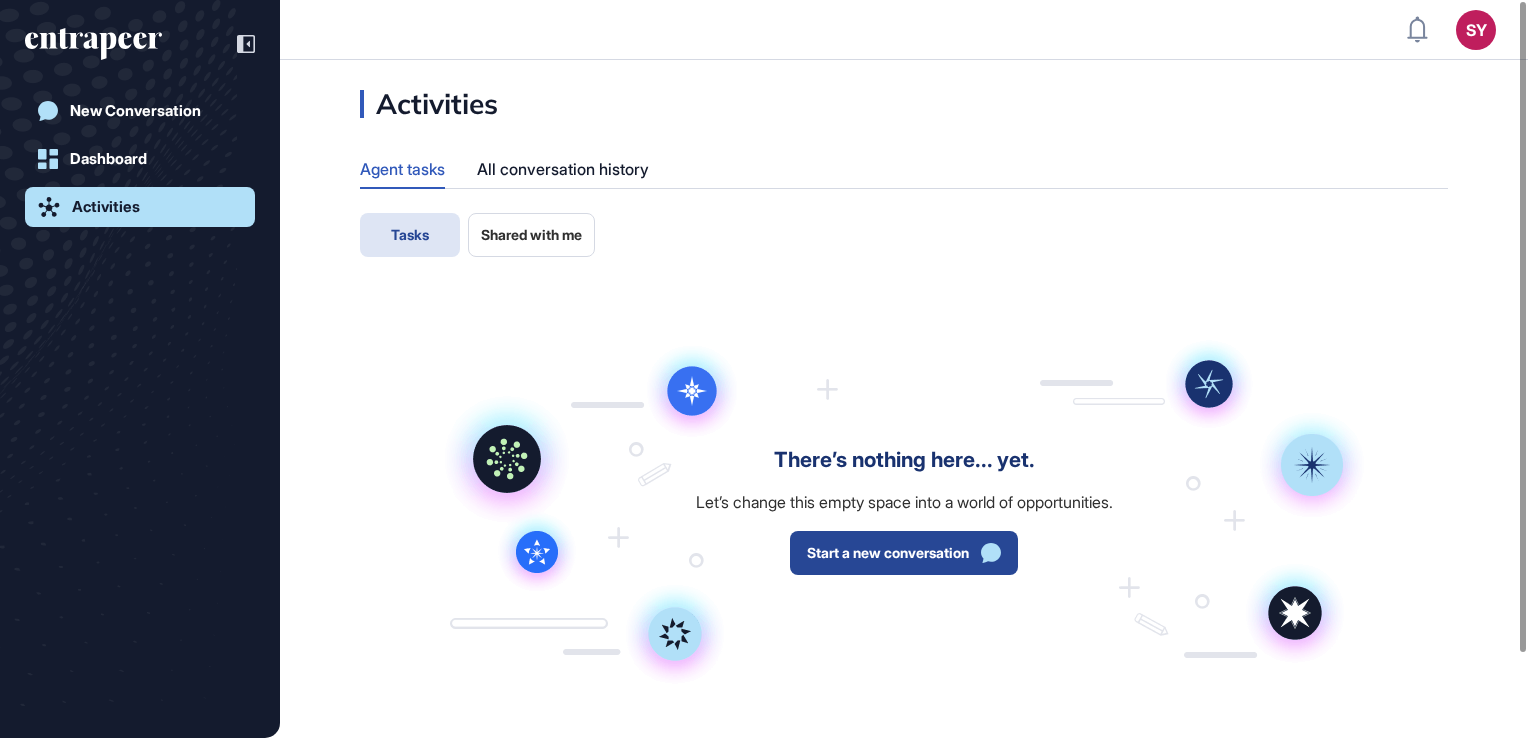click on "Start a new conversation" 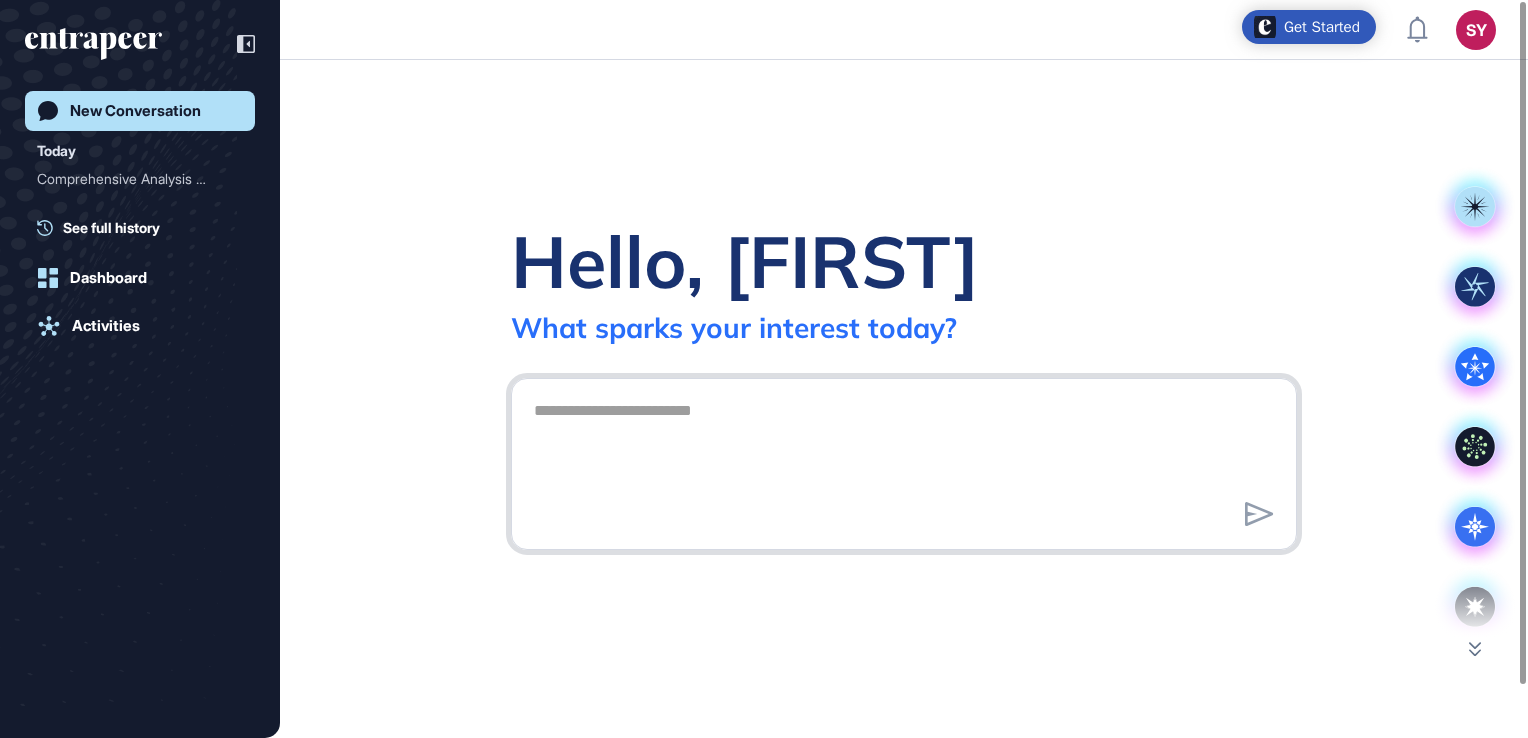 click at bounding box center [904, 461] 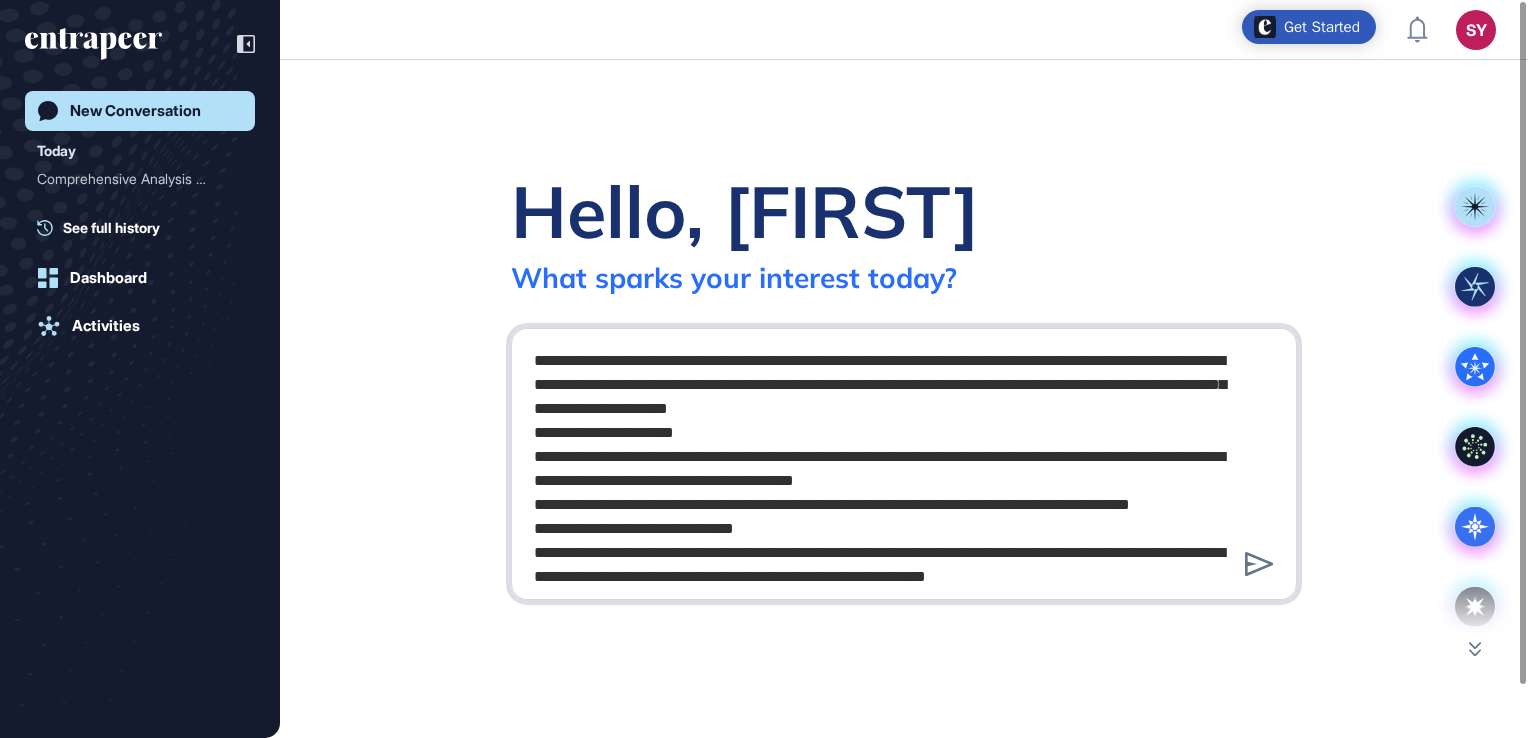 scroll, scrollTop: 845, scrollLeft: 0, axis: vertical 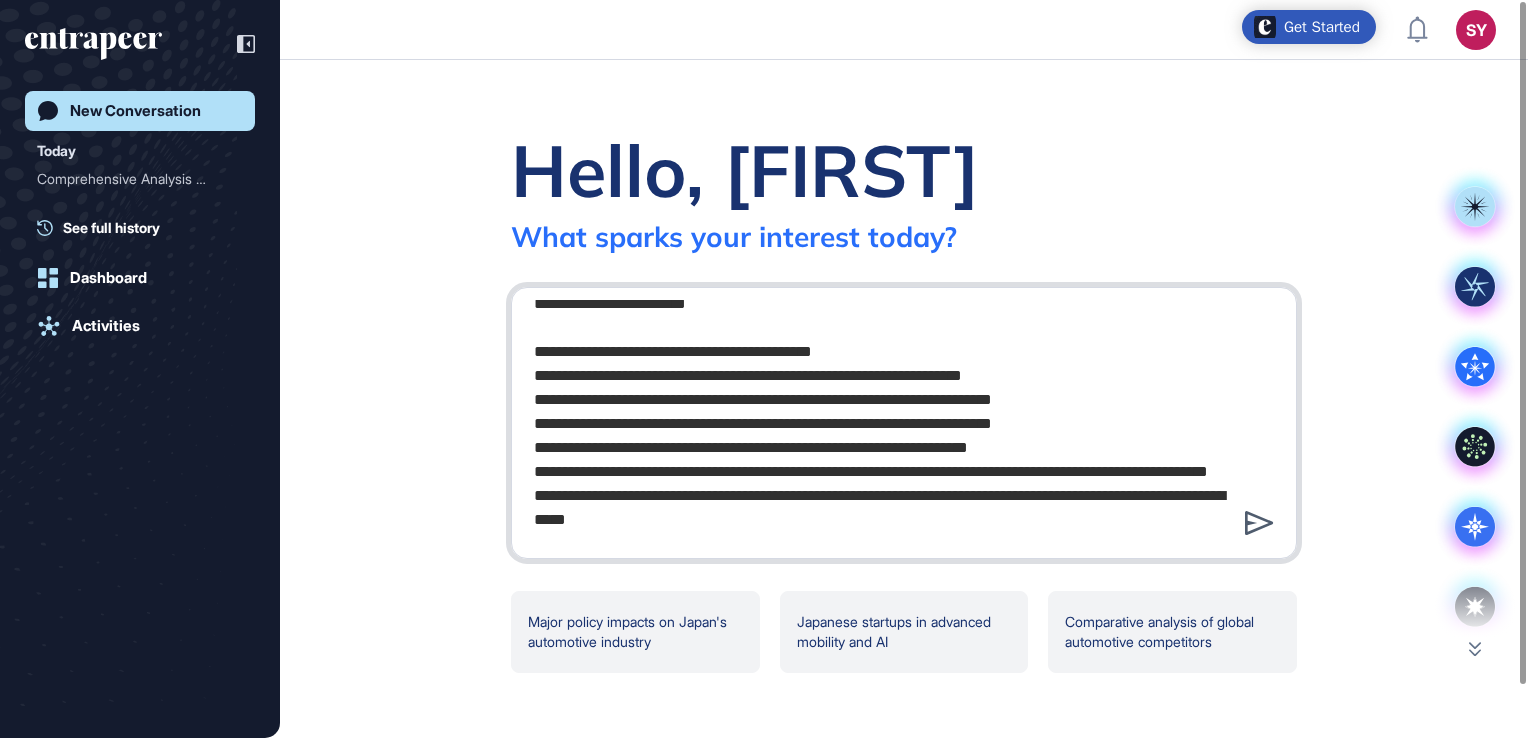 type on "**********" 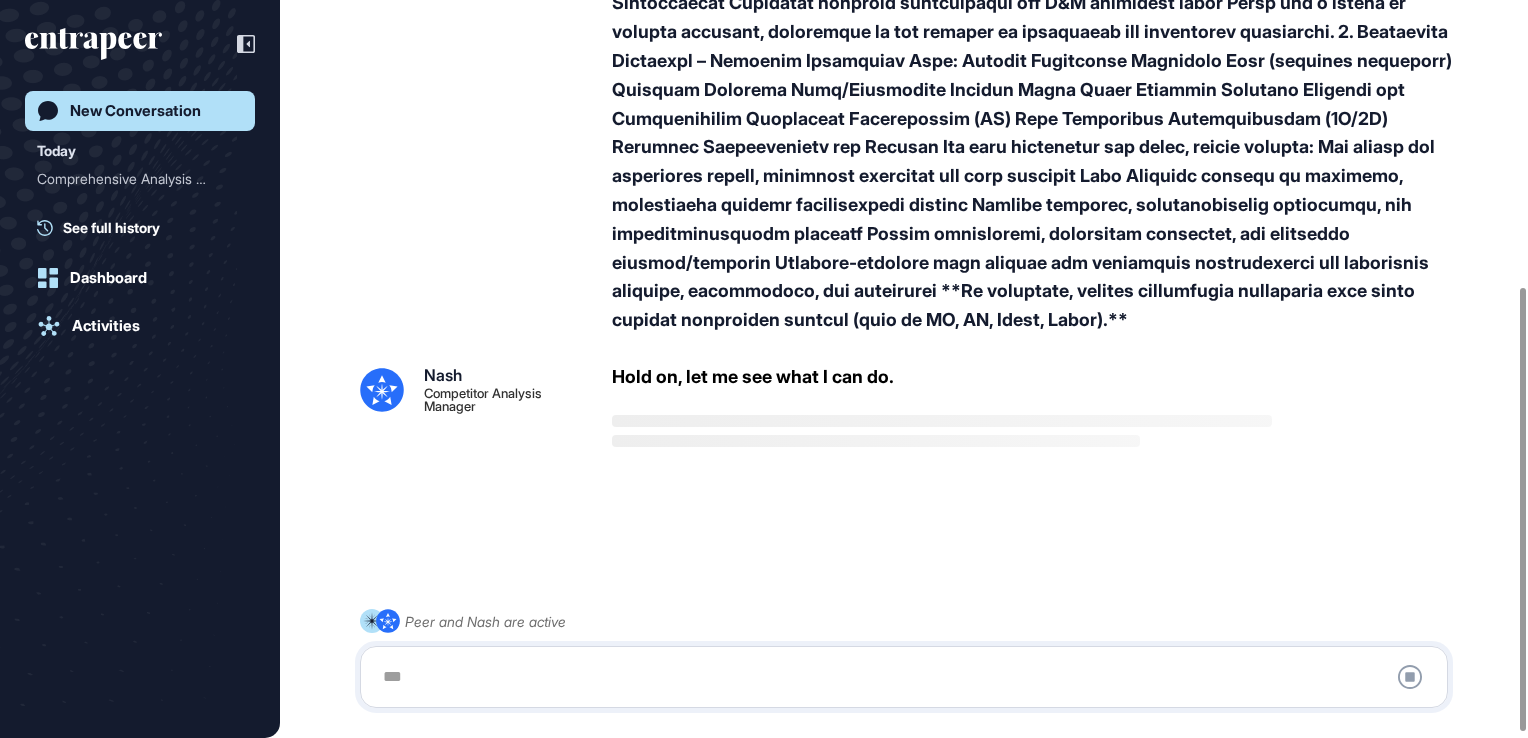 scroll, scrollTop: 485, scrollLeft: 0, axis: vertical 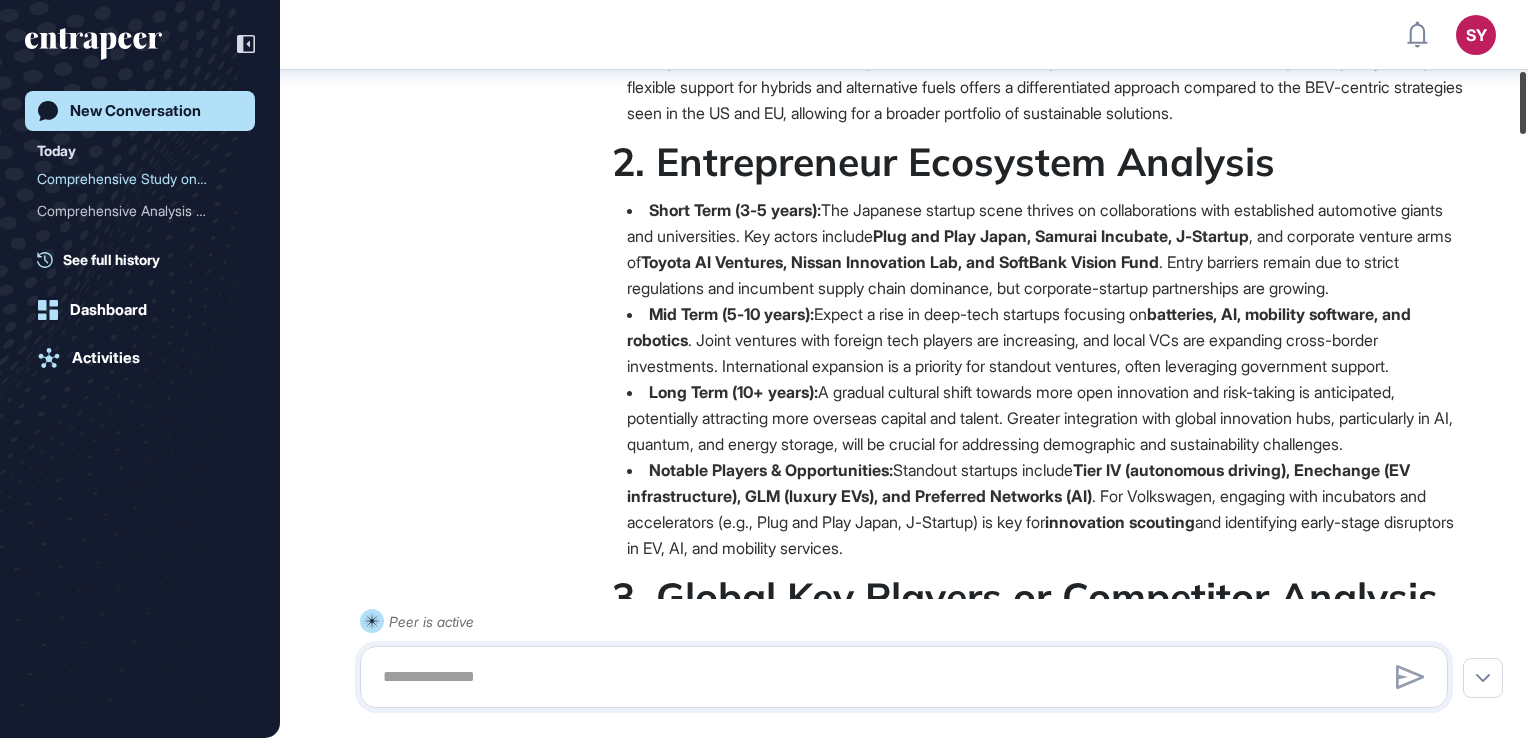 click on "Dashboard Activities SY [FIRST] [LAST] Aug 04, 2025 14:59 Peer Engagement Manager Aug 04, 2025 14:59 Logic Flow I'm pulling out key parameters to search the knowledge base. OK! Let me check my knowledge base Searching for the websites Hello! As Peer, your engagement assistant at Entrapeer, I'm here to help you navigate the intricate landscape of the Japanese automotive industry. Your comprehensive study is a fantastic initiative, especially given Volkswagen's focus on electrification and advanced mobility. Below is a structured analysis and recommendations tailored to your query, integrating insights across all themes and timelines. Comprehensive Analysis of the Japanese Automotive Industry The Japanese automotive industry is undergoing a significant transformation, driven by ambitious decarbonization goals, advancements in electrification and hydrogen and" at bounding box center (764, 369) 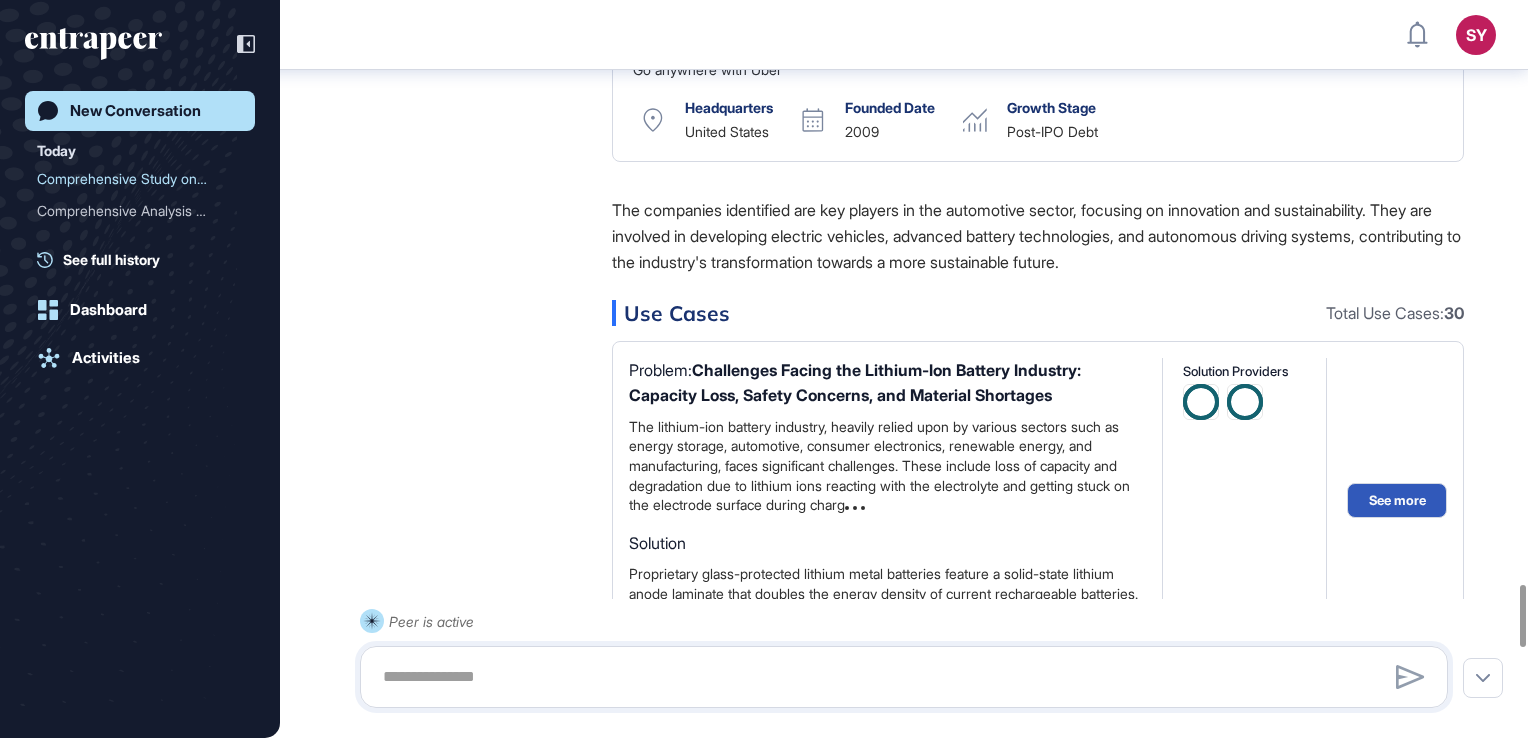 scroll, scrollTop: 6954, scrollLeft: 0, axis: vertical 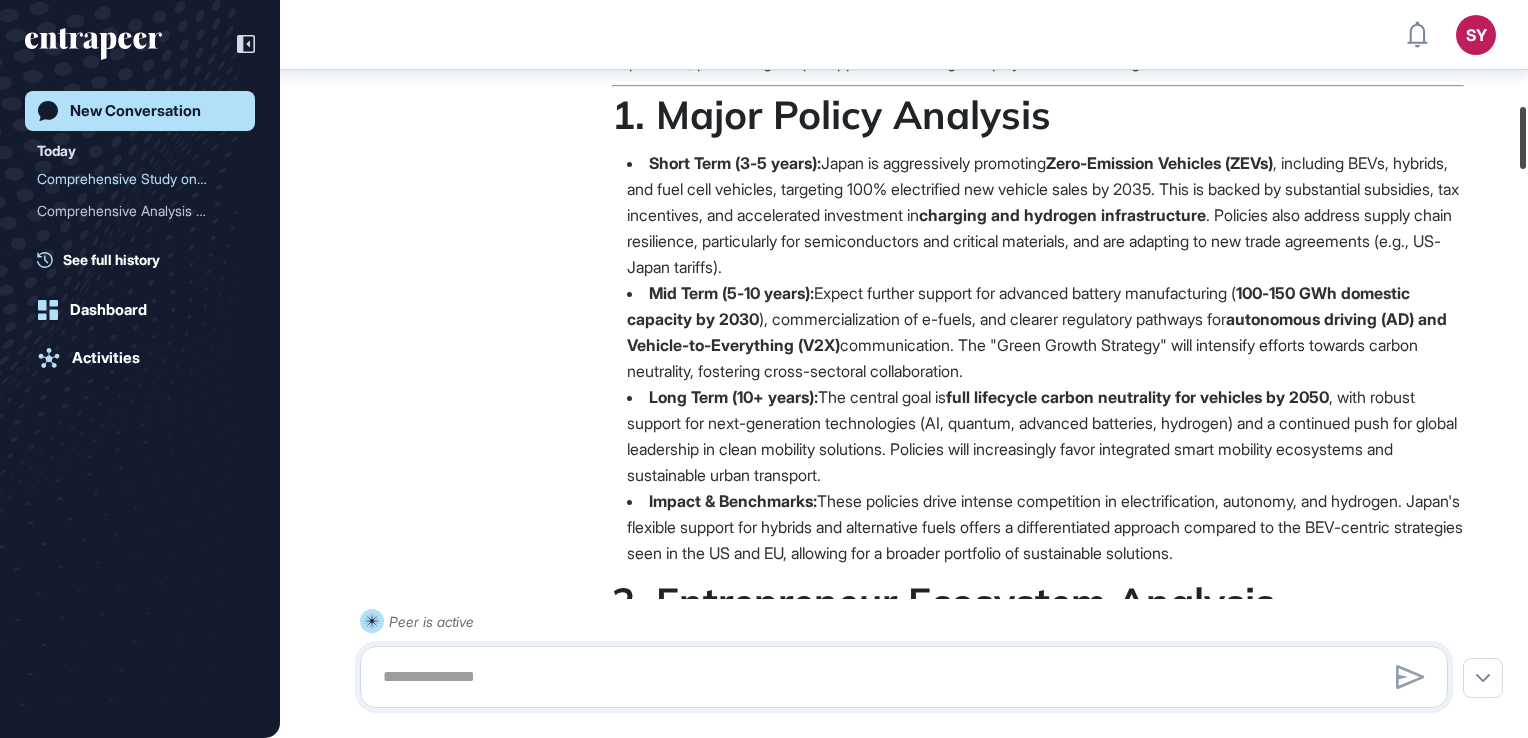 drag, startPoint x: 1525, startPoint y: 606, endPoint x: 1523, endPoint y: 139, distance: 467.00427 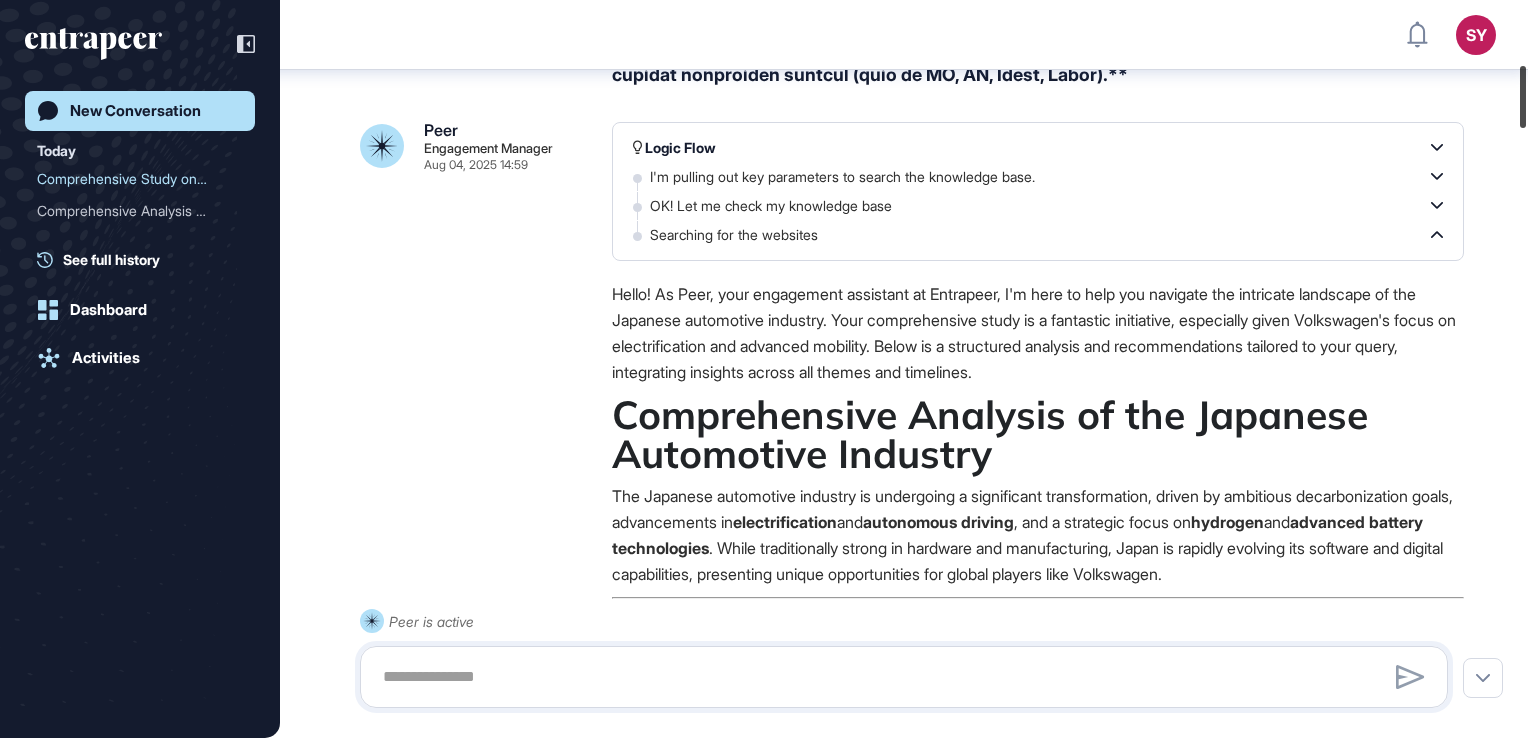 scroll, scrollTop: 728, scrollLeft: 0, axis: vertical 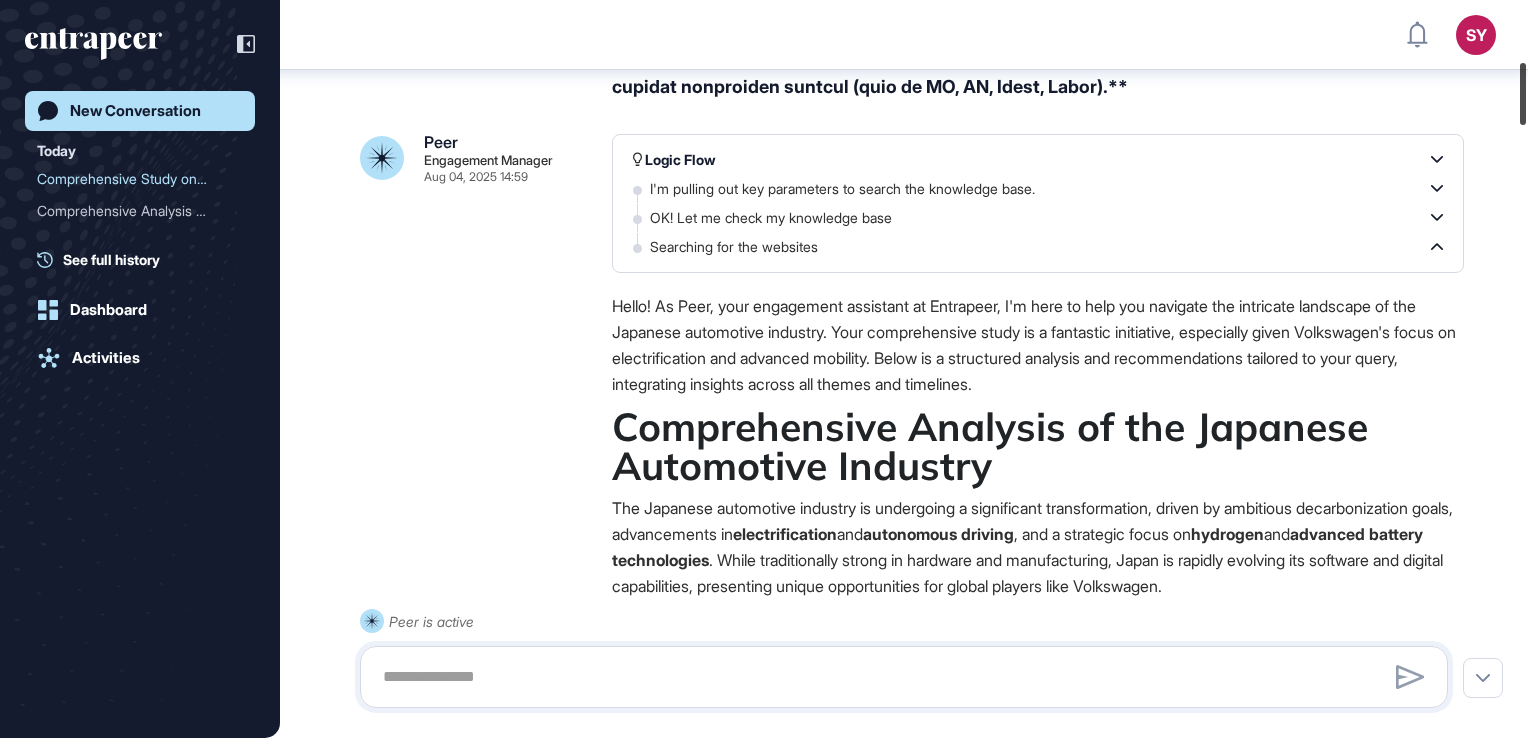 drag, startPoint x: 1524, startPoint y: 149, endPoint x: 1497, endPoint y: 105, distance: 51.62364 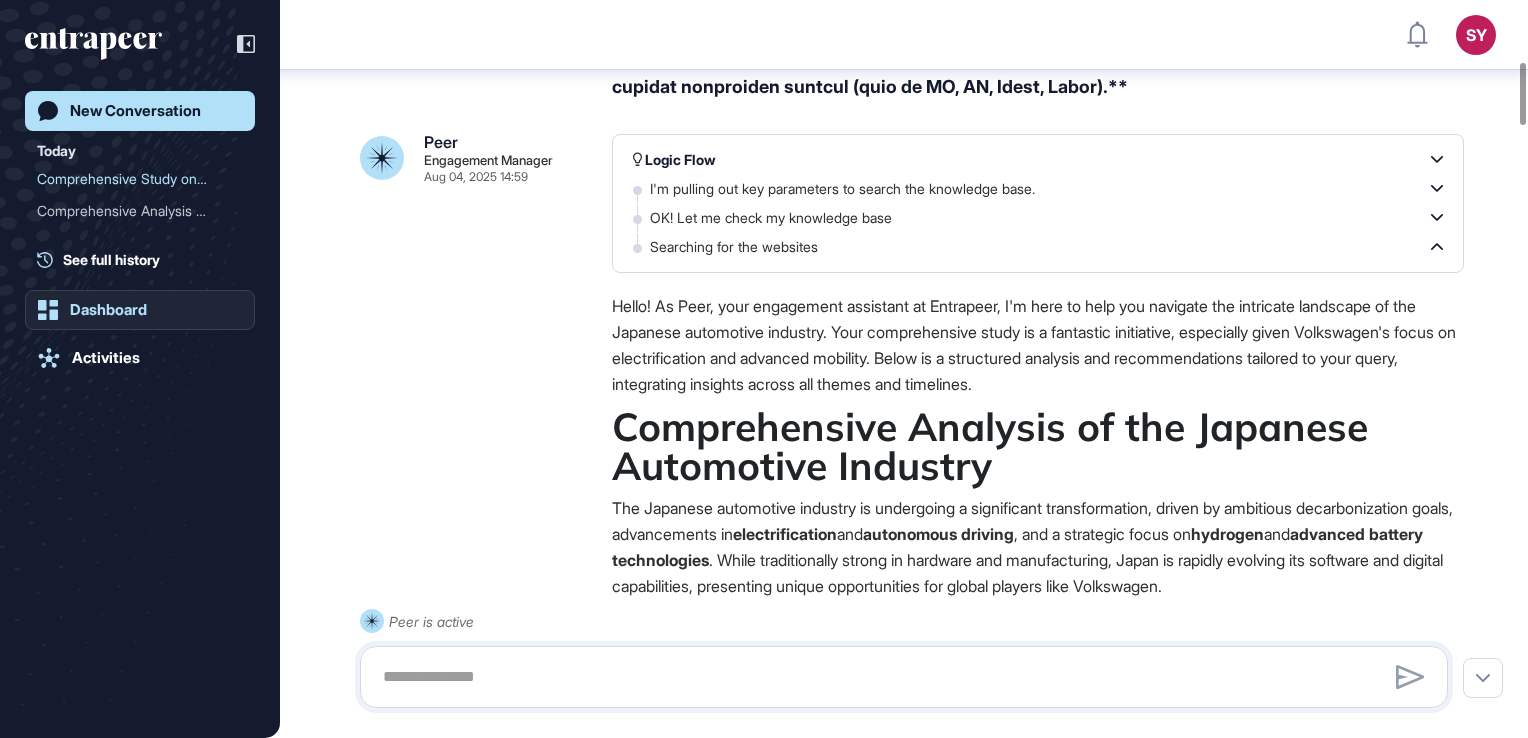 click on "Dashboard" at bounding box center [108, 310] 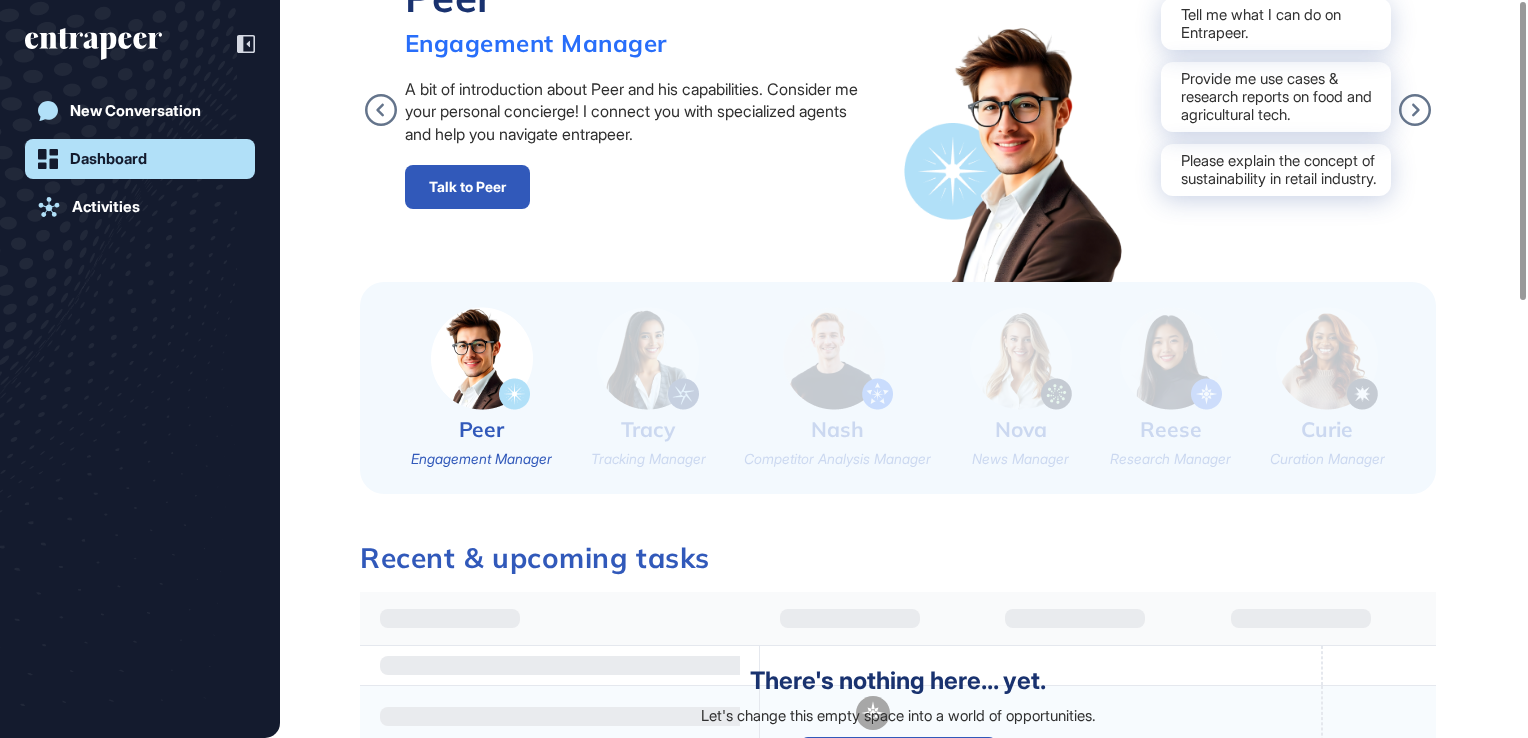 scroll, scrollTop: 0, scrollLeft: 0, axis: both 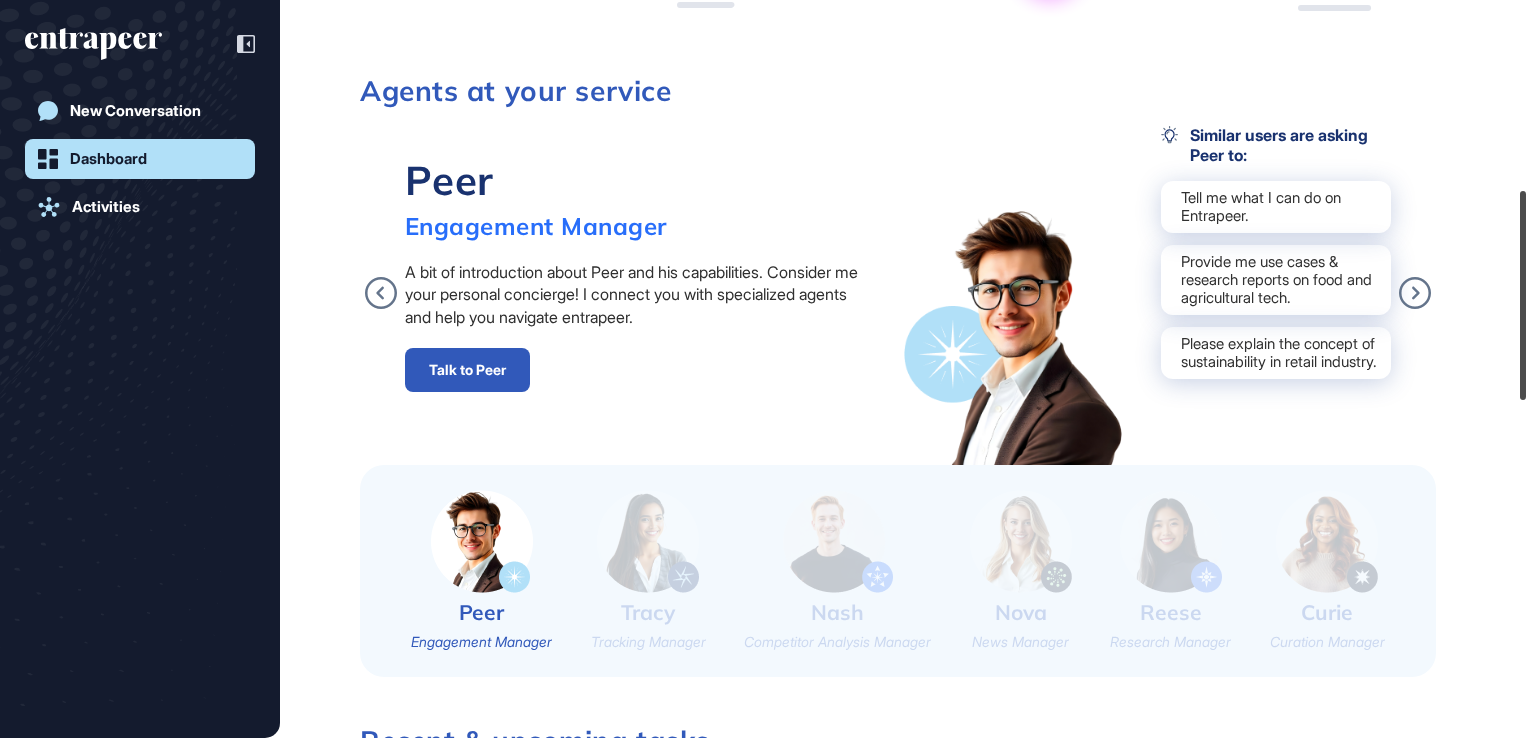 drag, startPoint x: 1524, startPoint y: 199, endPoint x: 1424, endPoint y: 354, distance: 184.45866 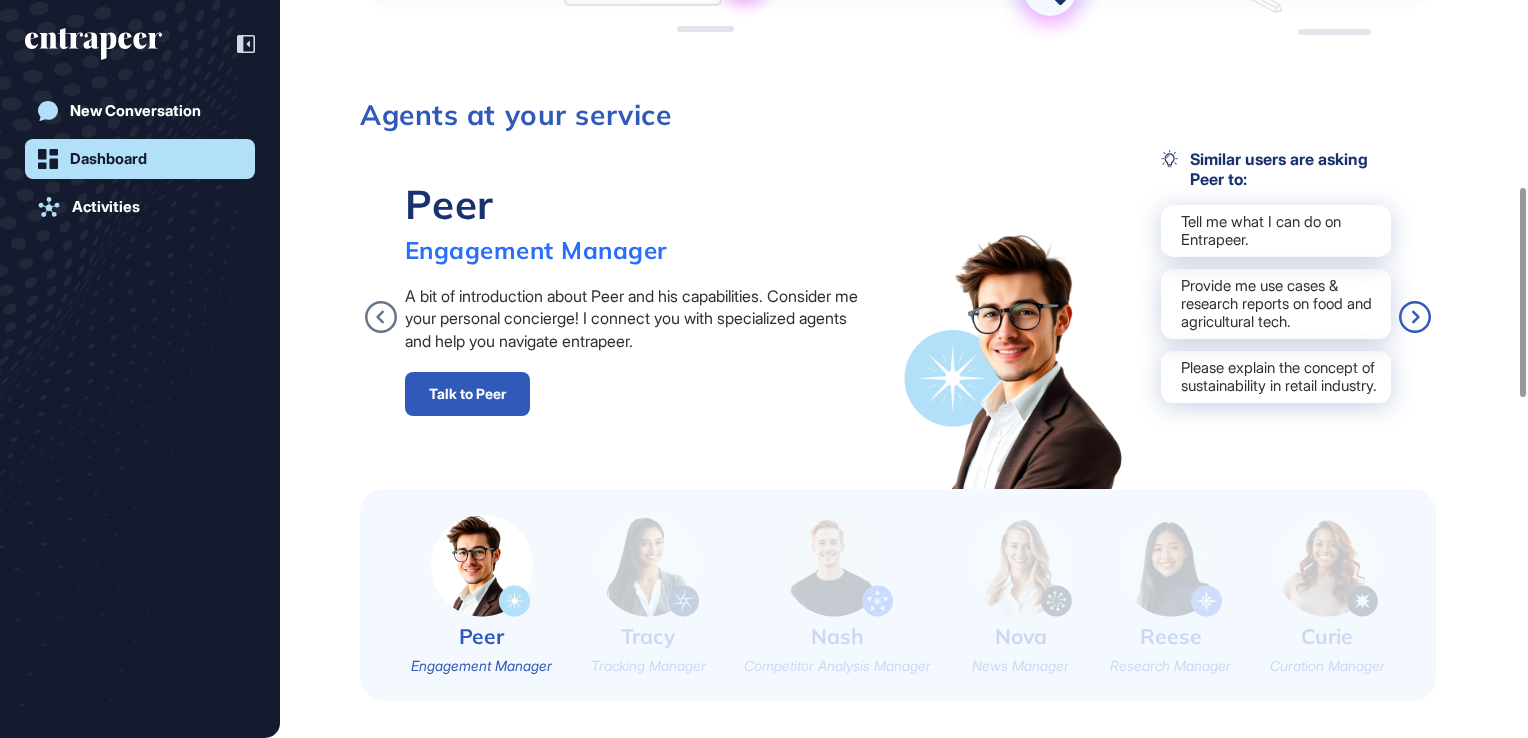 click 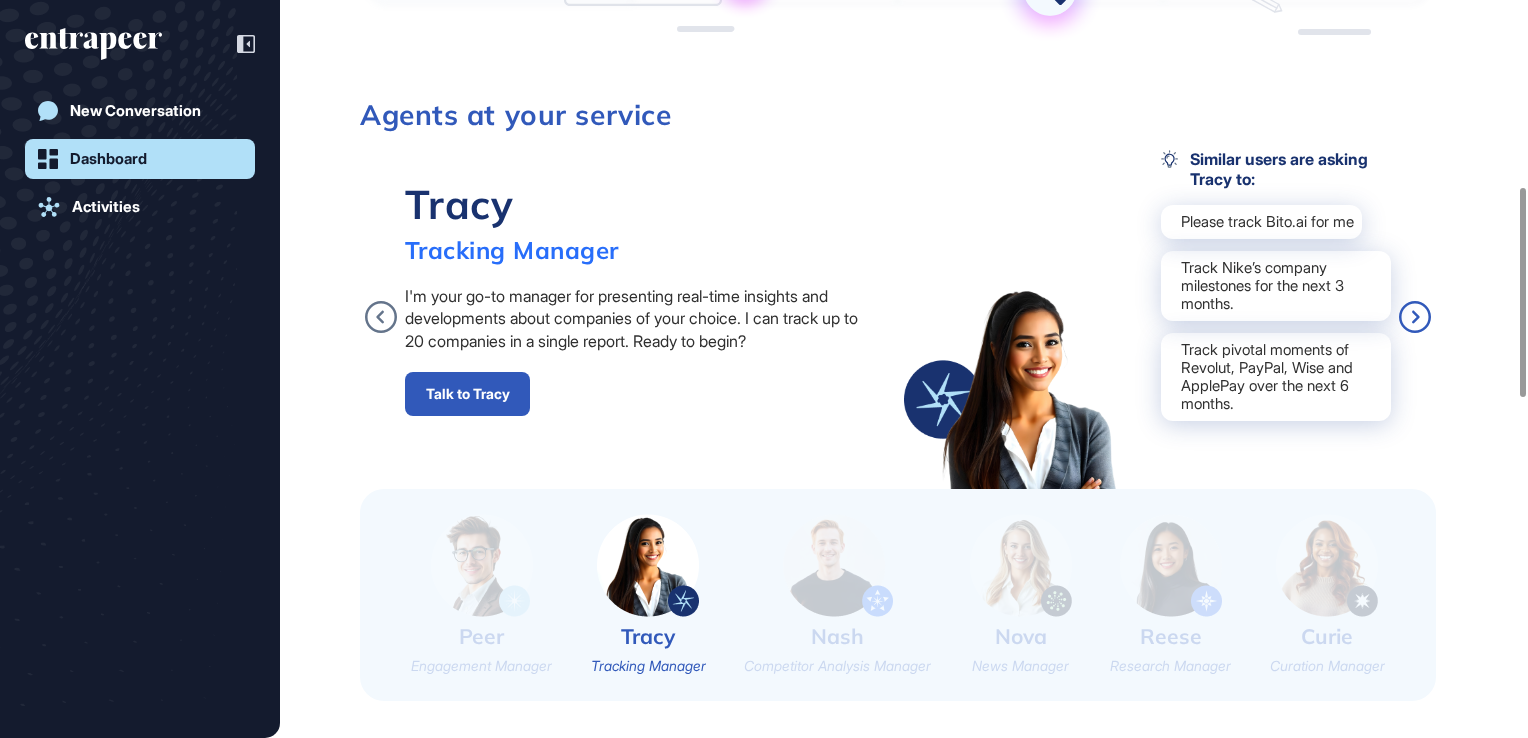 click 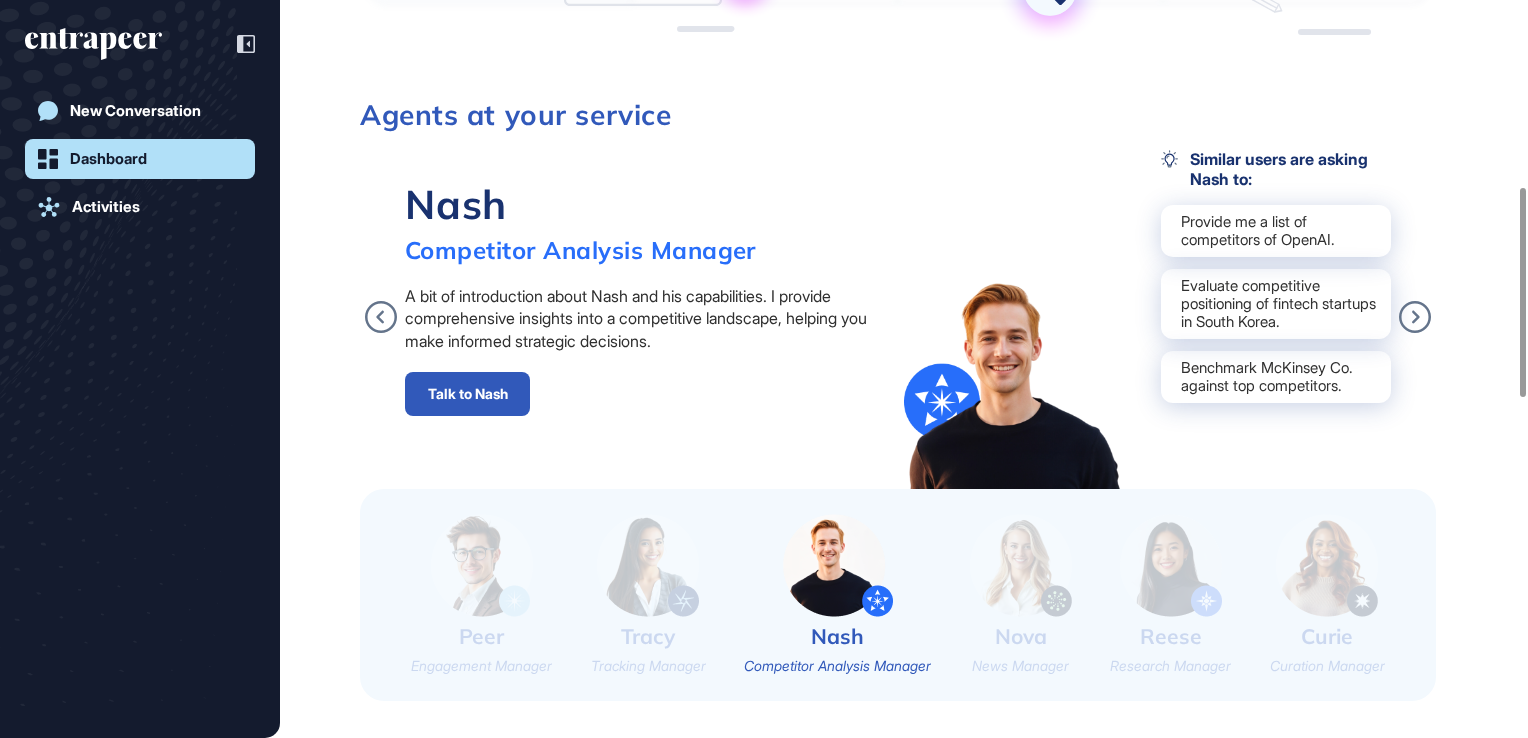 click on "Talk to Nash" at bounding box center (467, 394) 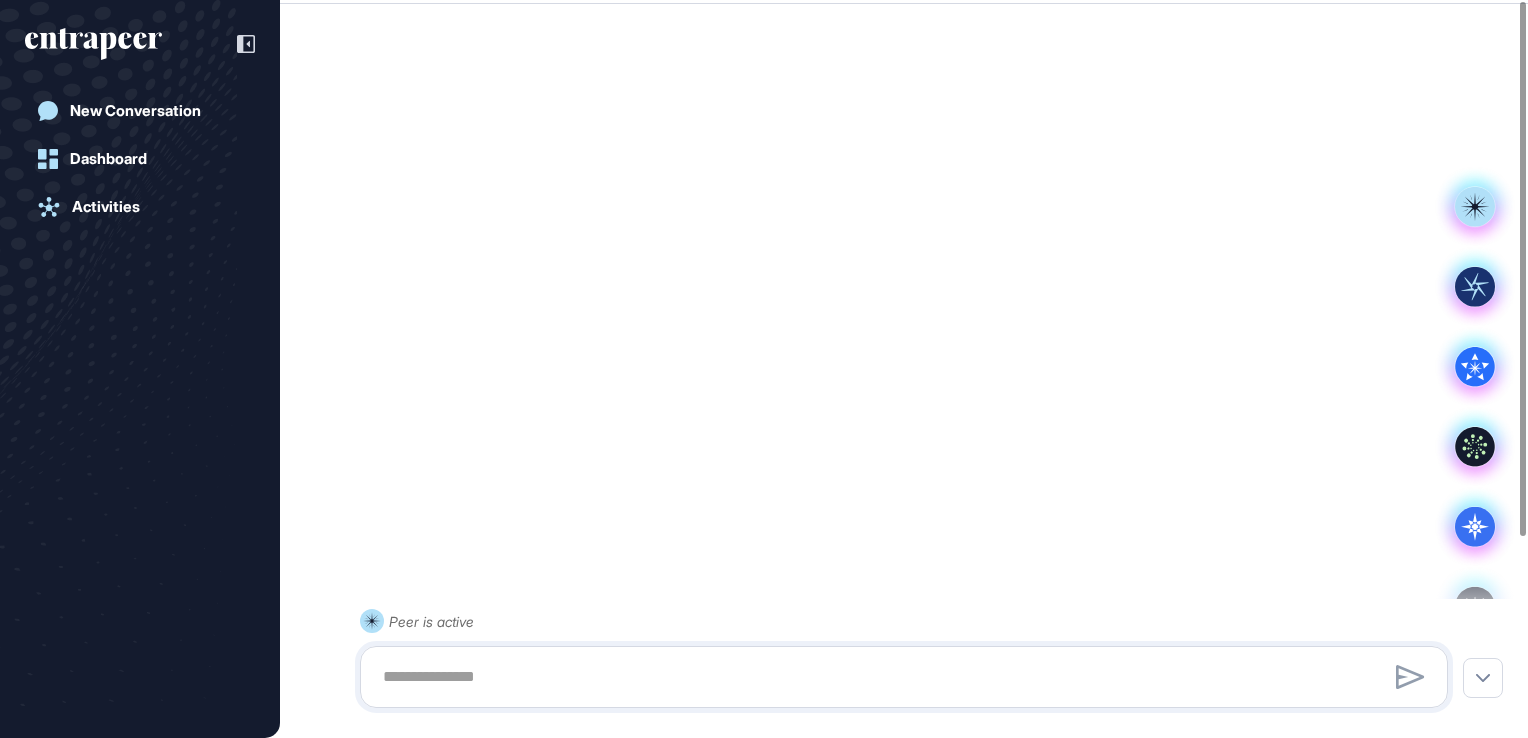 scroll, scrollTop: 0, scrollLeft: 0, axis: both 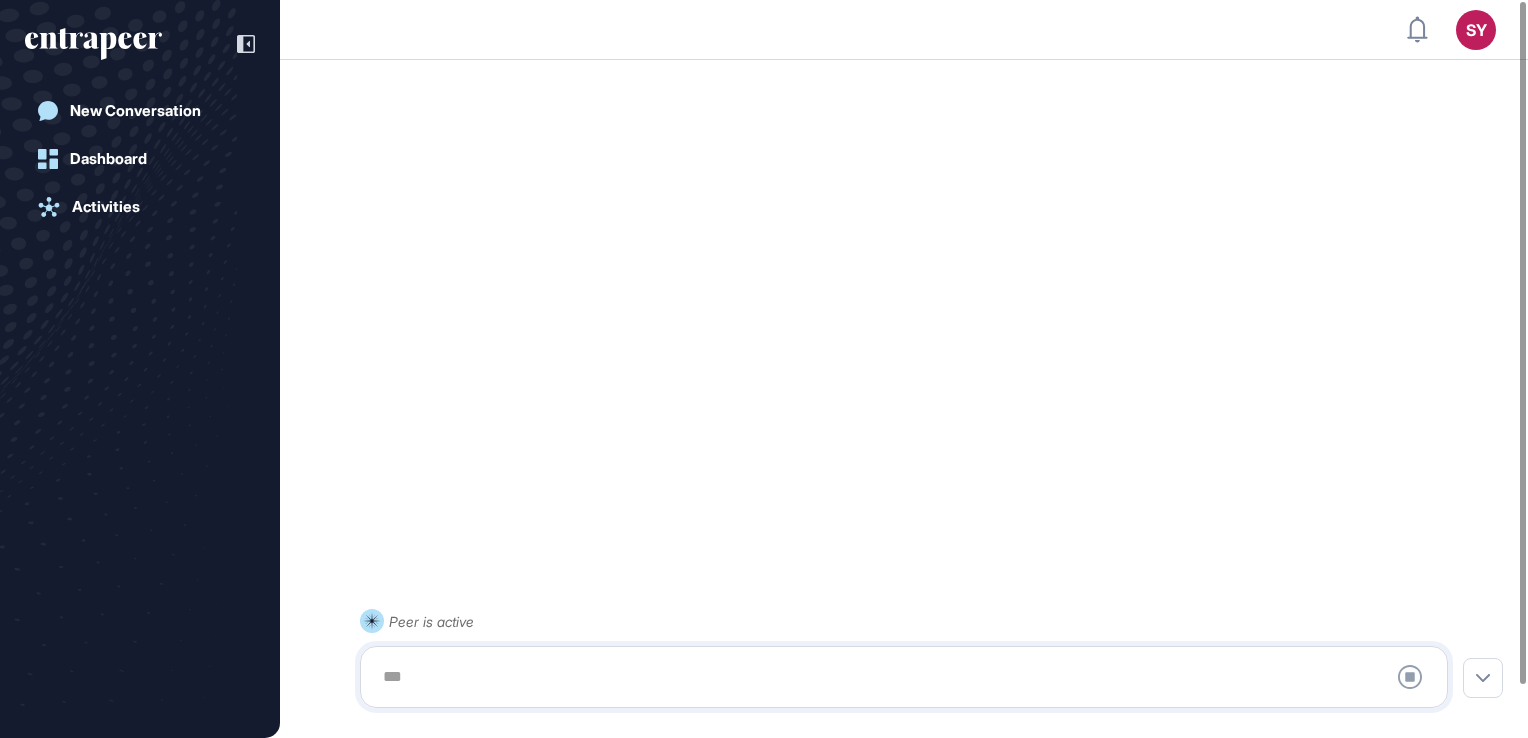 drag, startPoint x: 449, startPoint y: 698, endPoint x: 467, endPoint y: 700, distance: 18.110771 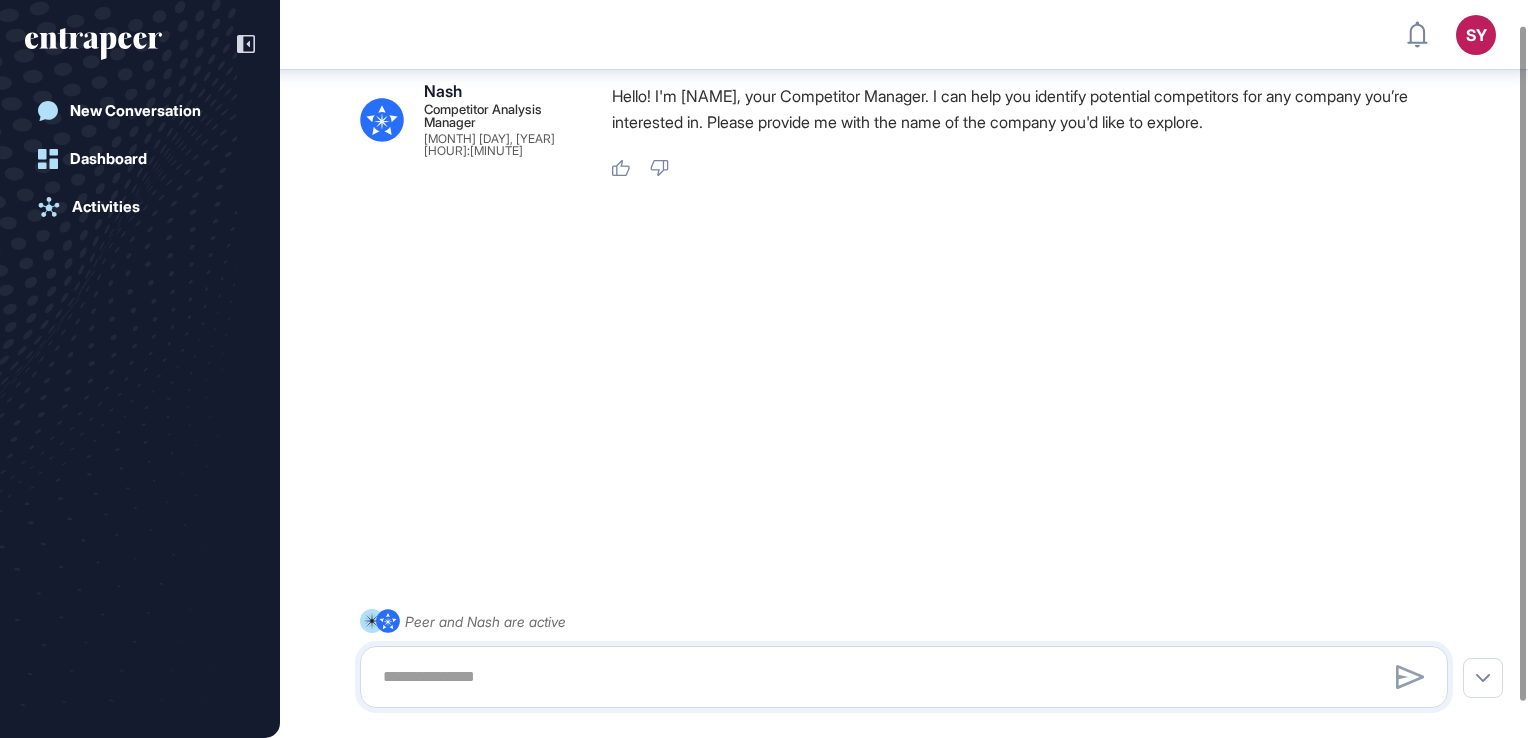 scroll, scrollTop: 0, scrollLeft: 0, axis: both 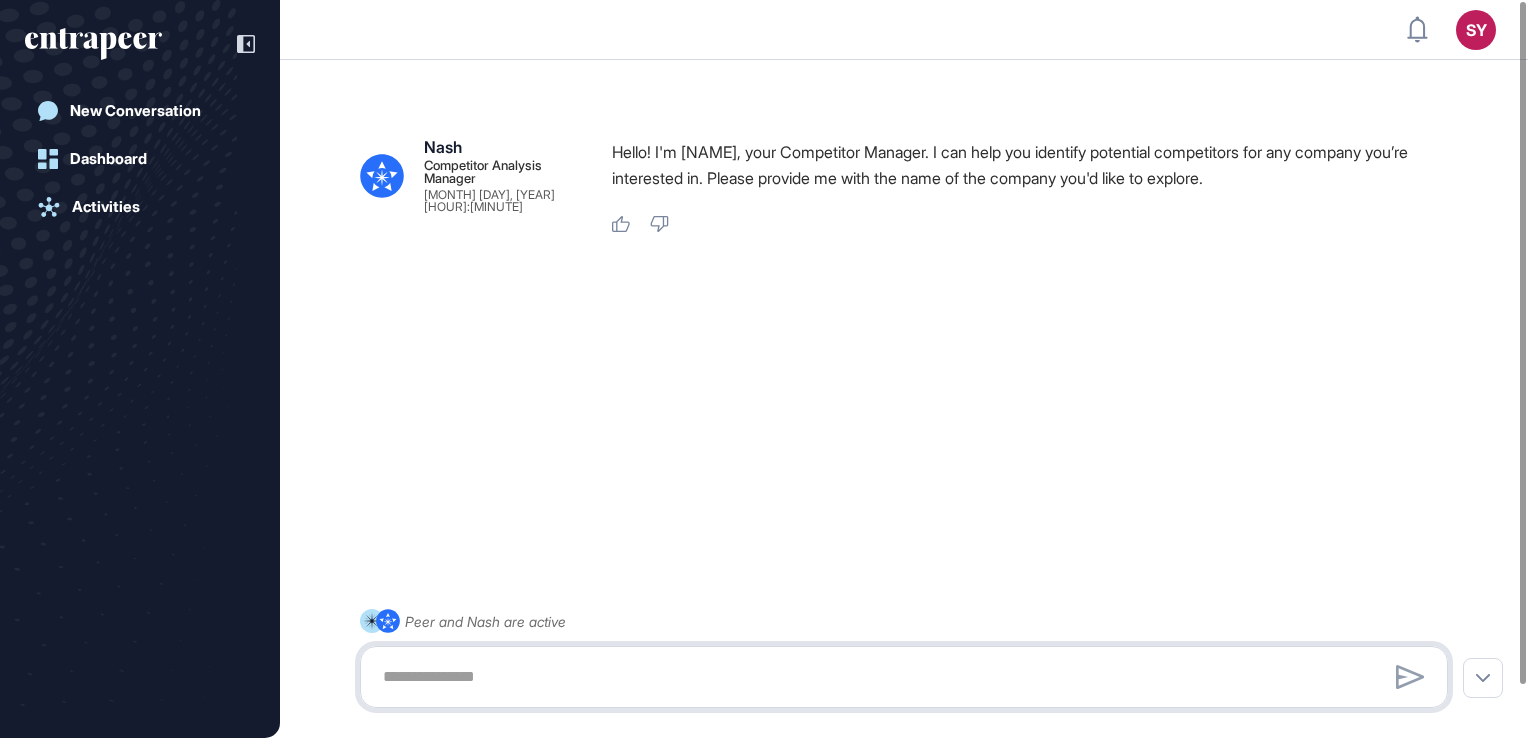 click at bounding box center (904, 677) 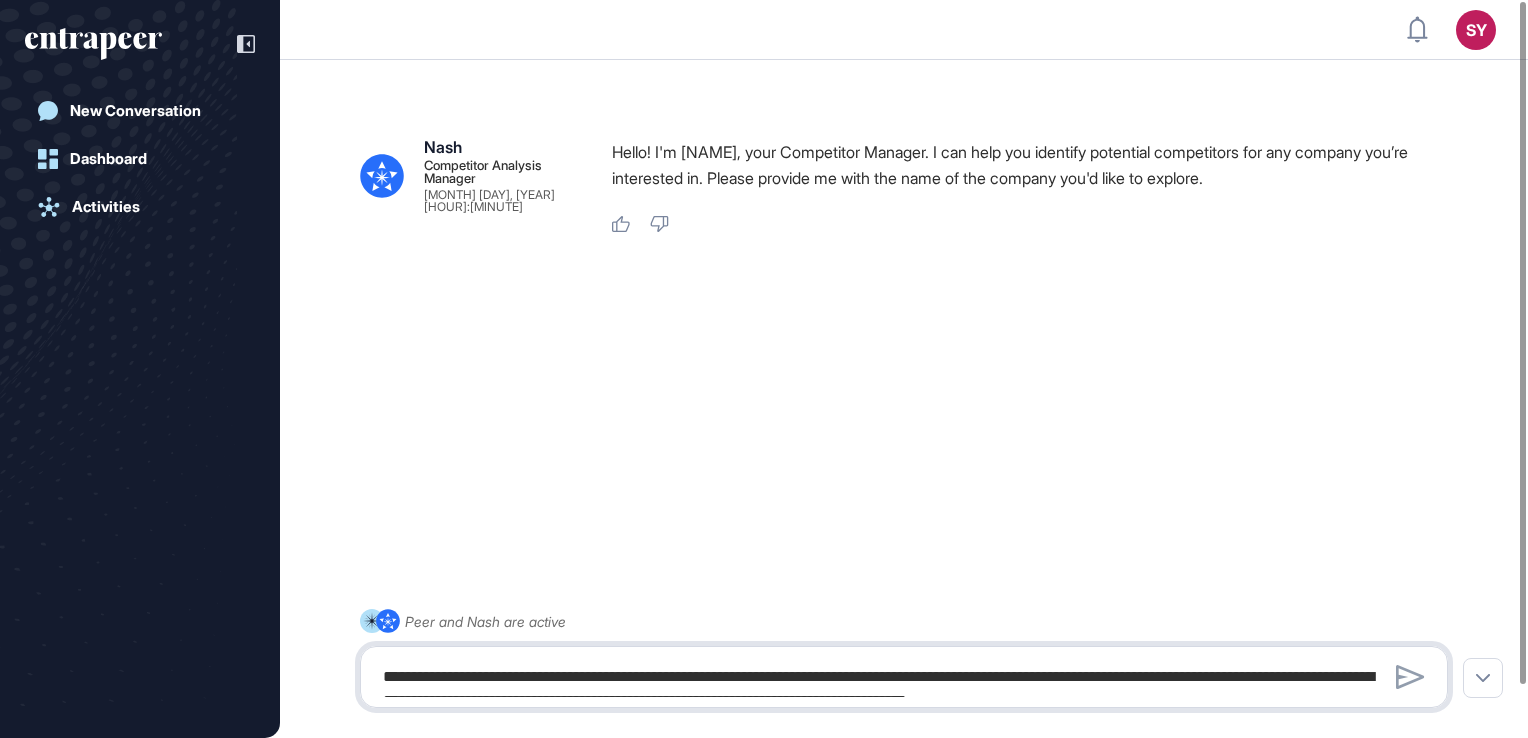 scroll, scrollTop: 749, scrollLeft: 0, axis: vertical 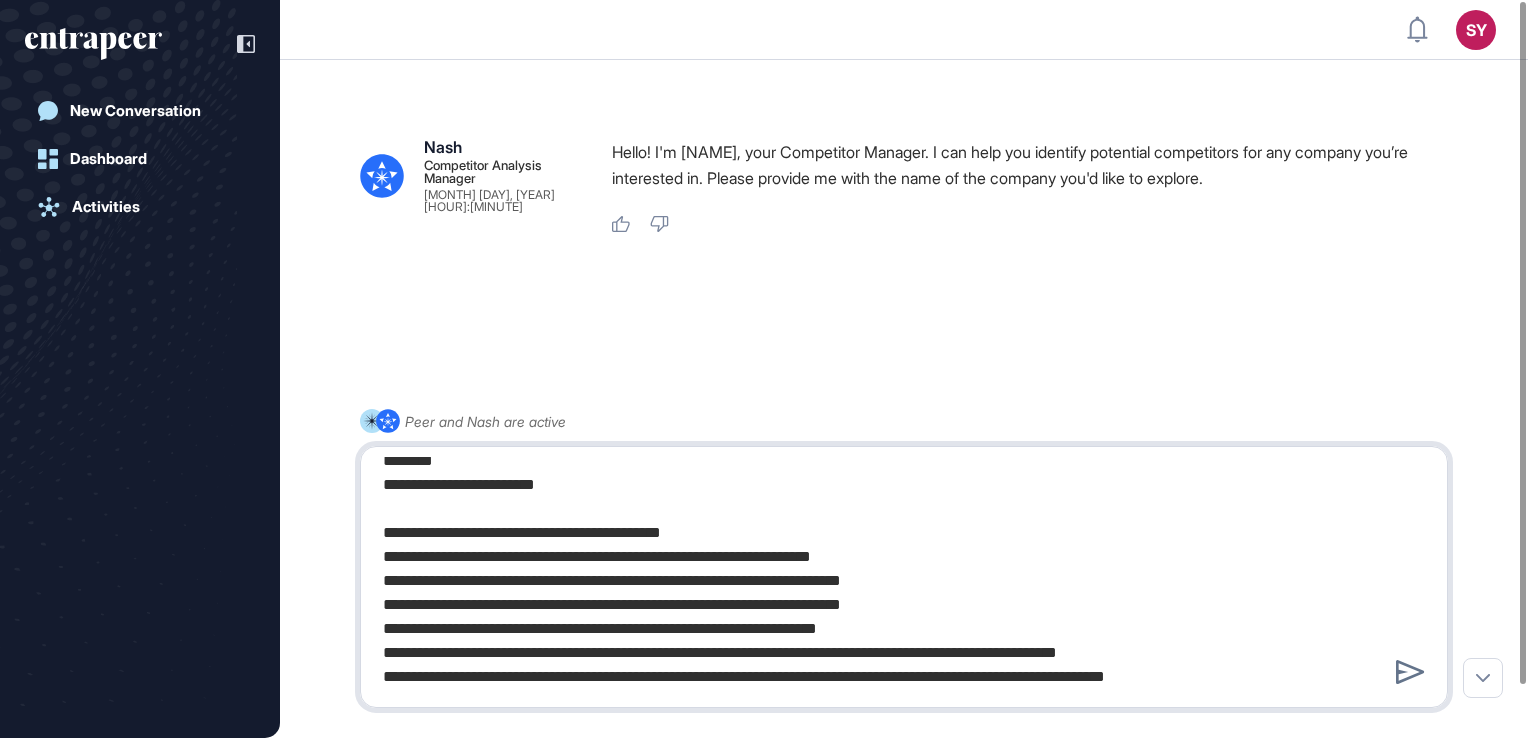type on "**********" 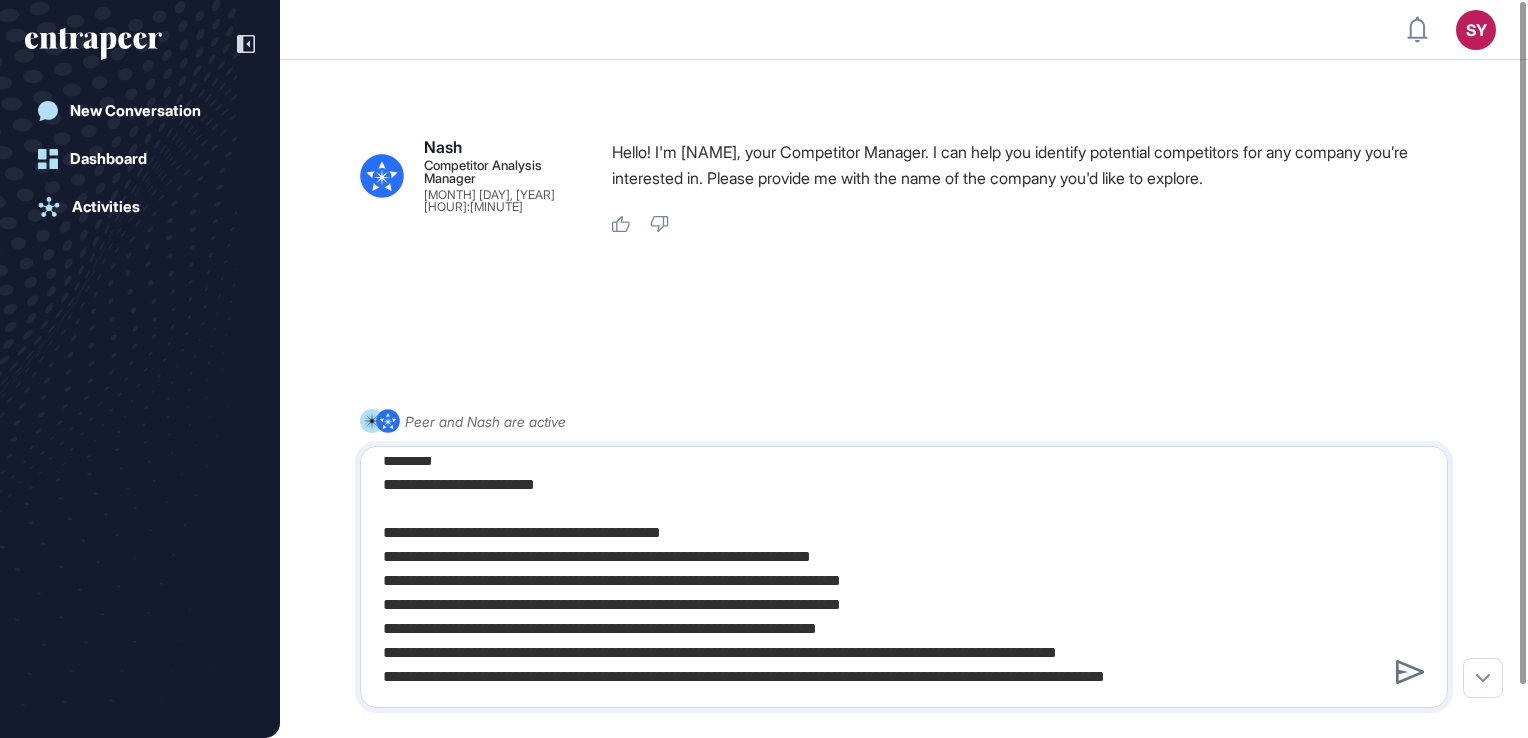 type 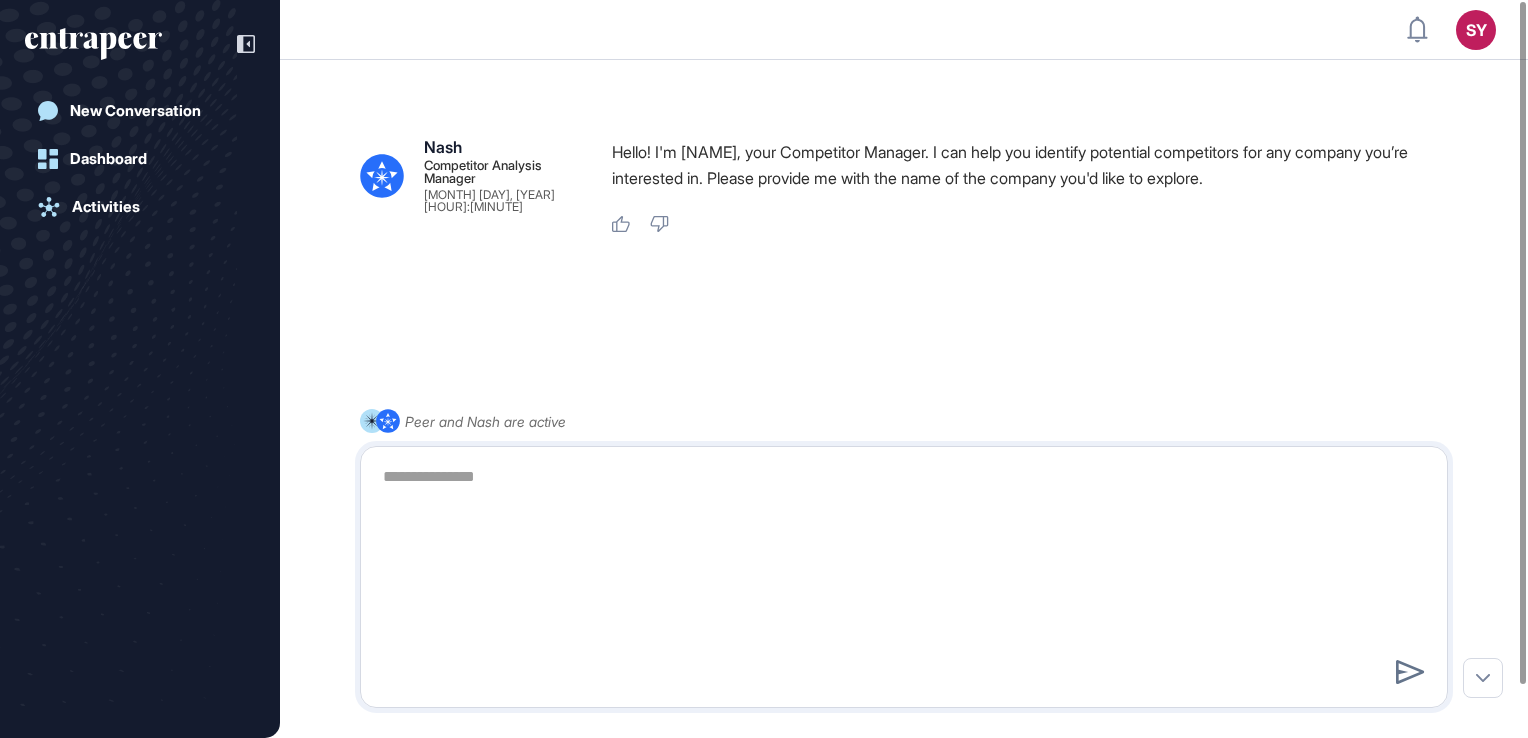 scroll, scrollTop: 0, scrollLeft: 0, axis: both 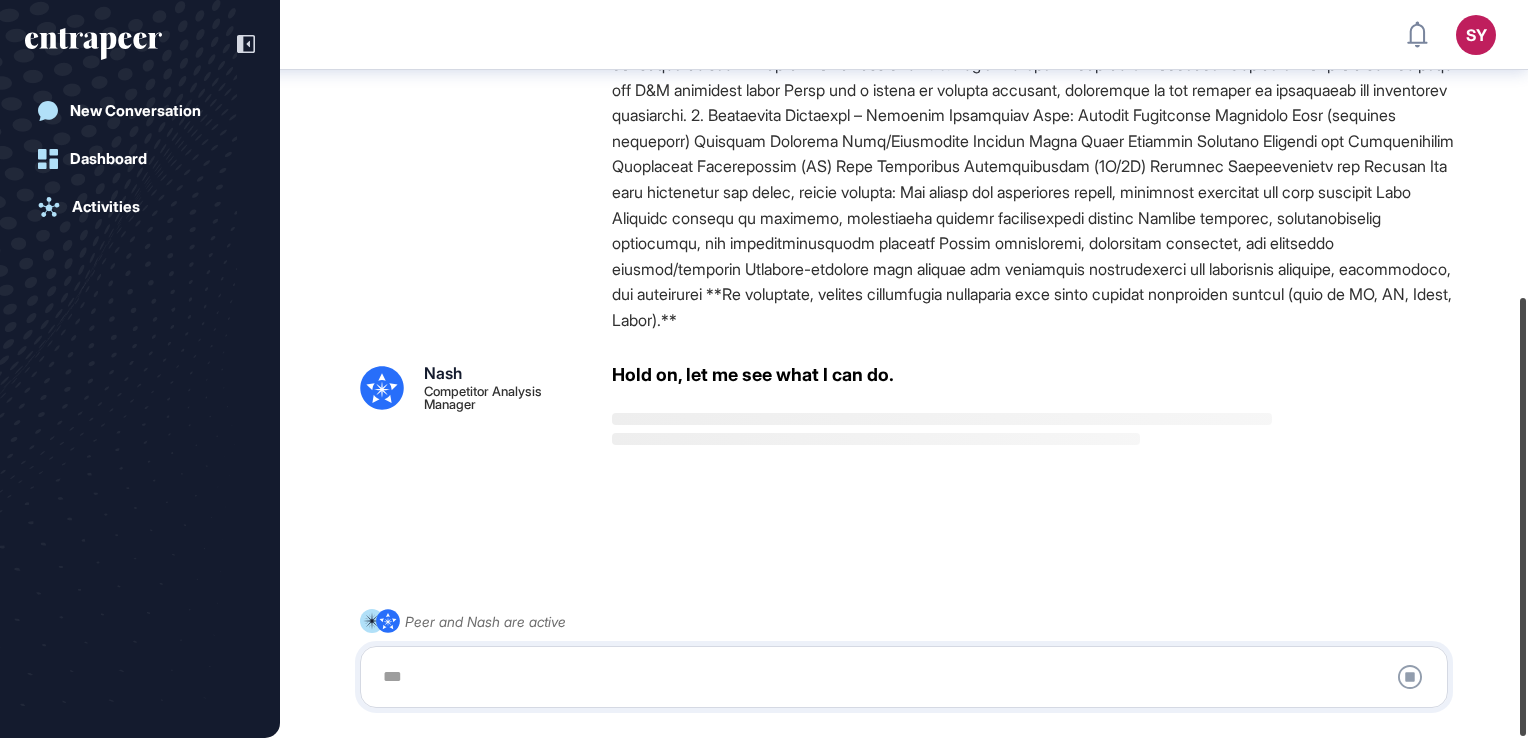 drag, startPoint x: 1525, startPoint y: 319, endPoint x: 1504, endPoint y: 340, distance: 29.698484 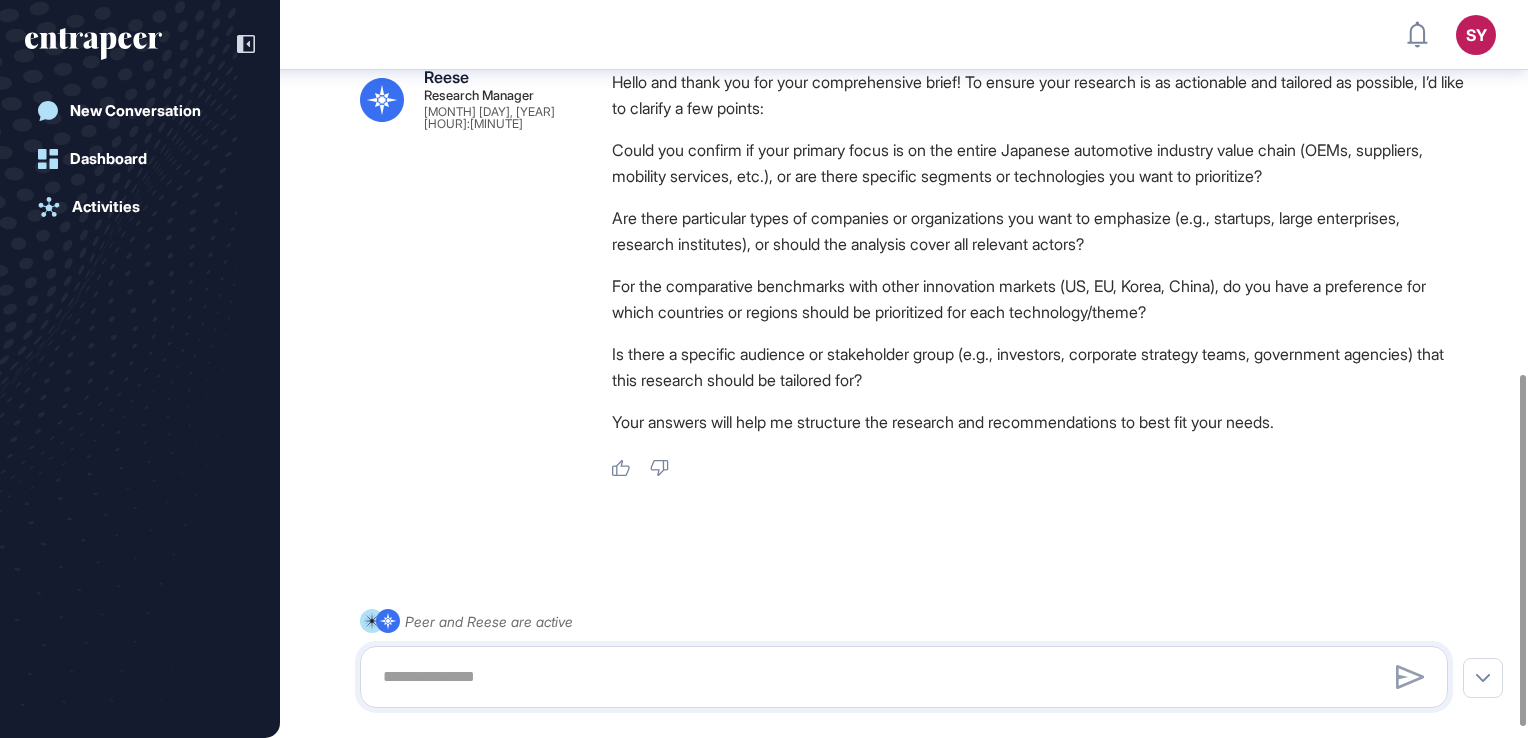 scroll, scrollTop: 786, scrollLeft: 0, axis: vertical 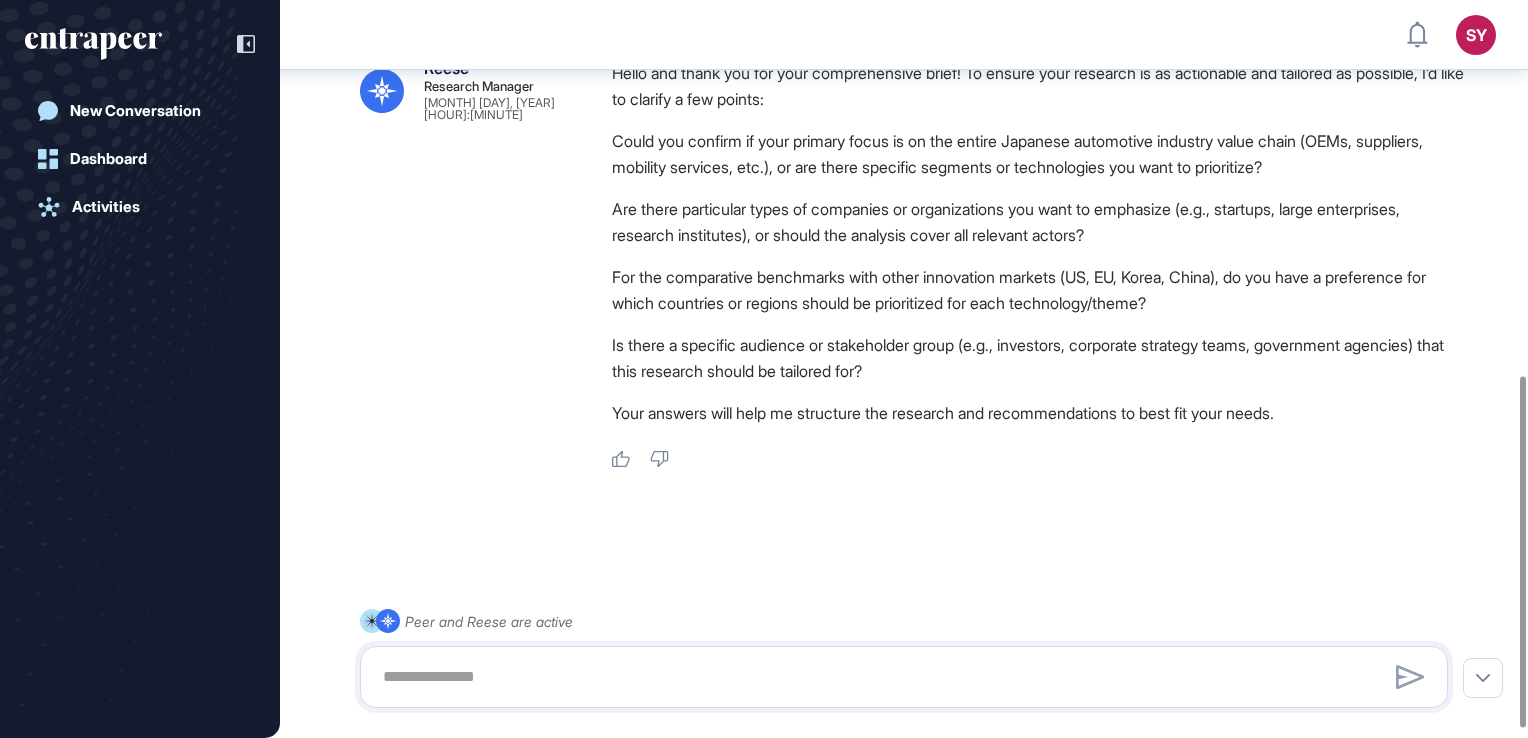 drag, startPoint x: 25, startPoint y: 378, endPoint x: 39, endPoint y: 381, distance: 14.3178215 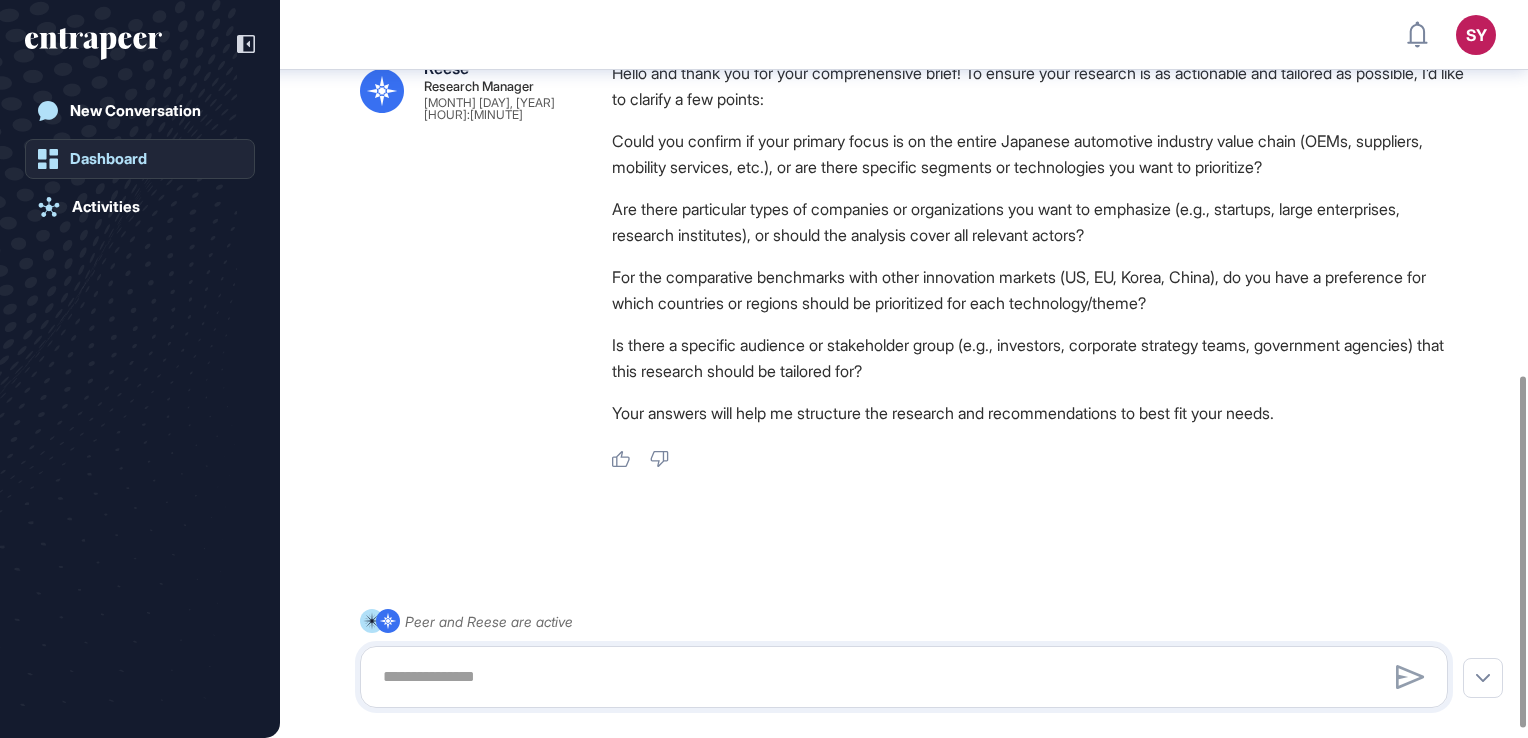 click on "Dashboard" at bounding box center [108, 159] 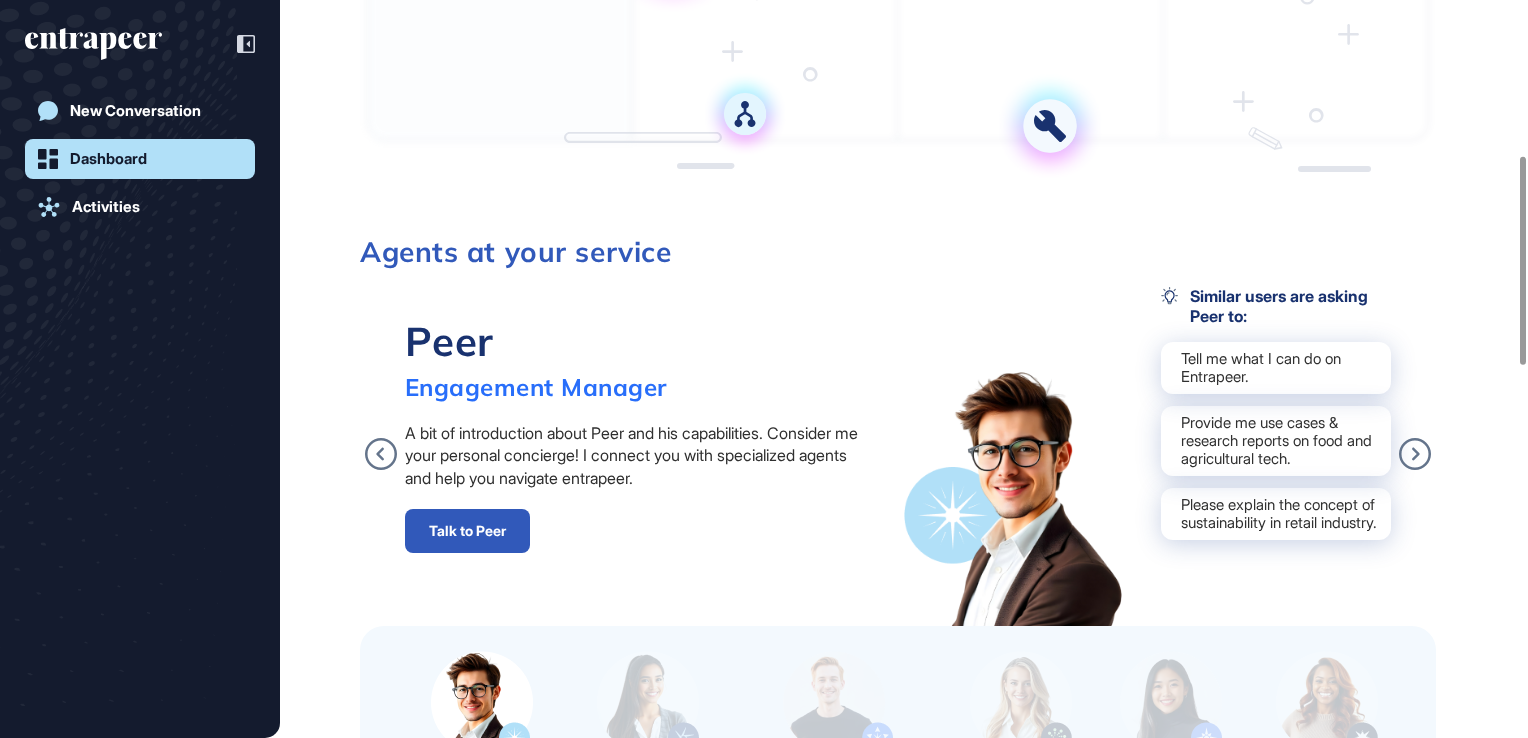 scroll, scrollTop: 552, scrollLeft: 0, axis: vertical 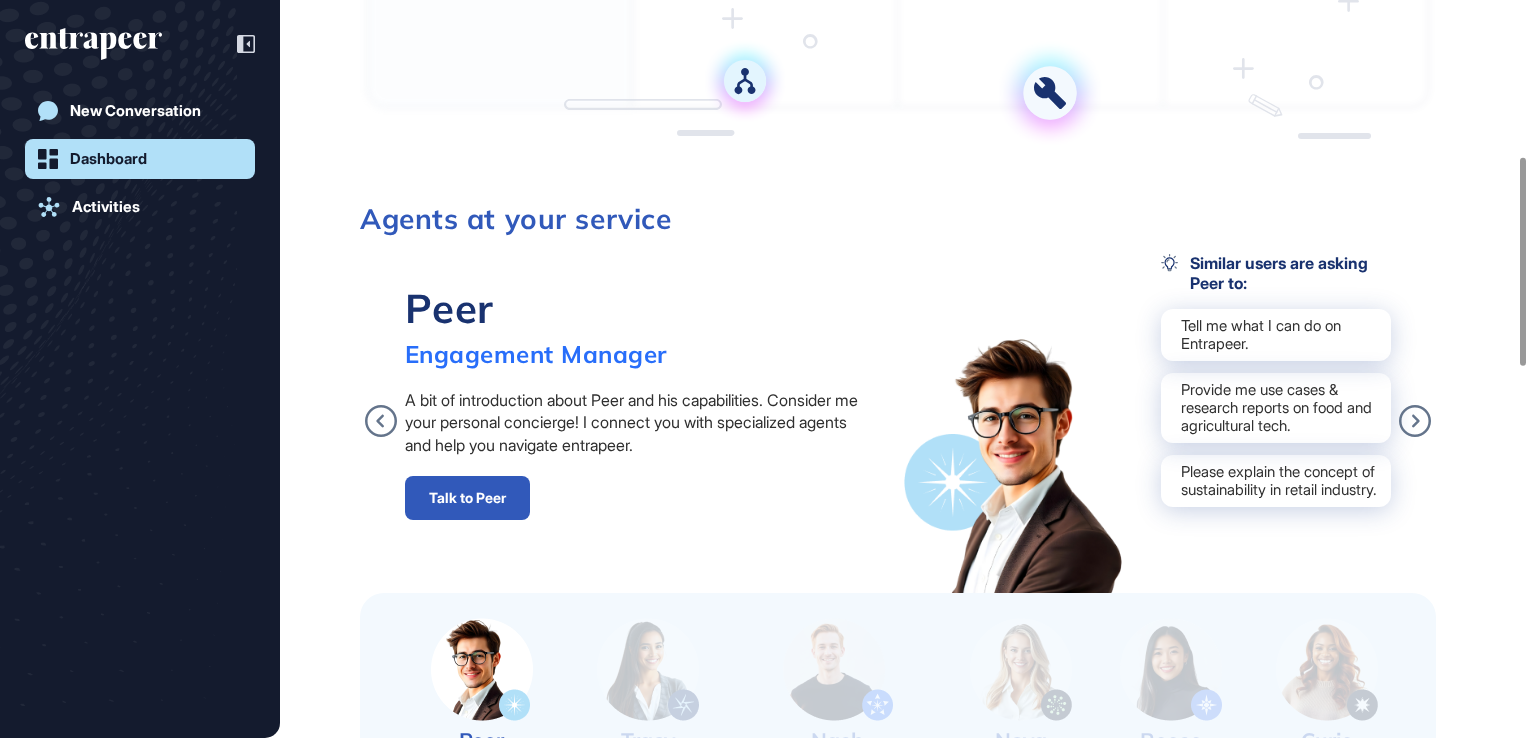 click on "Strategy Gameboard You haven't set up your Gameboard yet. Add use cases, companies and your AI Agent tasks using the button shown below. Agents at your service Peer Engagement Manager A bit of introduction about Peer and his capabilities. Consider me your personal concierge! I connect you with specialized agents and help you navigate entrapeer. Talk to Peer Similar users are asking Peer to: Tell me what I can do on Entrapeer. Provide me use cases & research reports on food and agricultural tech. Please explain the concept of sustainability in retail industry. Tracy Tracking Manager I'm your go-to manager for presenting real-time insights and developments about companies of your choice. I can track up to 20 companies in a single report. Ready to begin? Talk to Tracy Similar users are asking Tracy to: Please track Bito.ai for me Track Nike’s company milestones for the next 3 months. Track pivotal moments of Revolut, PayPal, Wise and ApplePay over the next 6 months. Nash Competitor Analysis Manager Nova Reese" at bounding box center (904, 855) 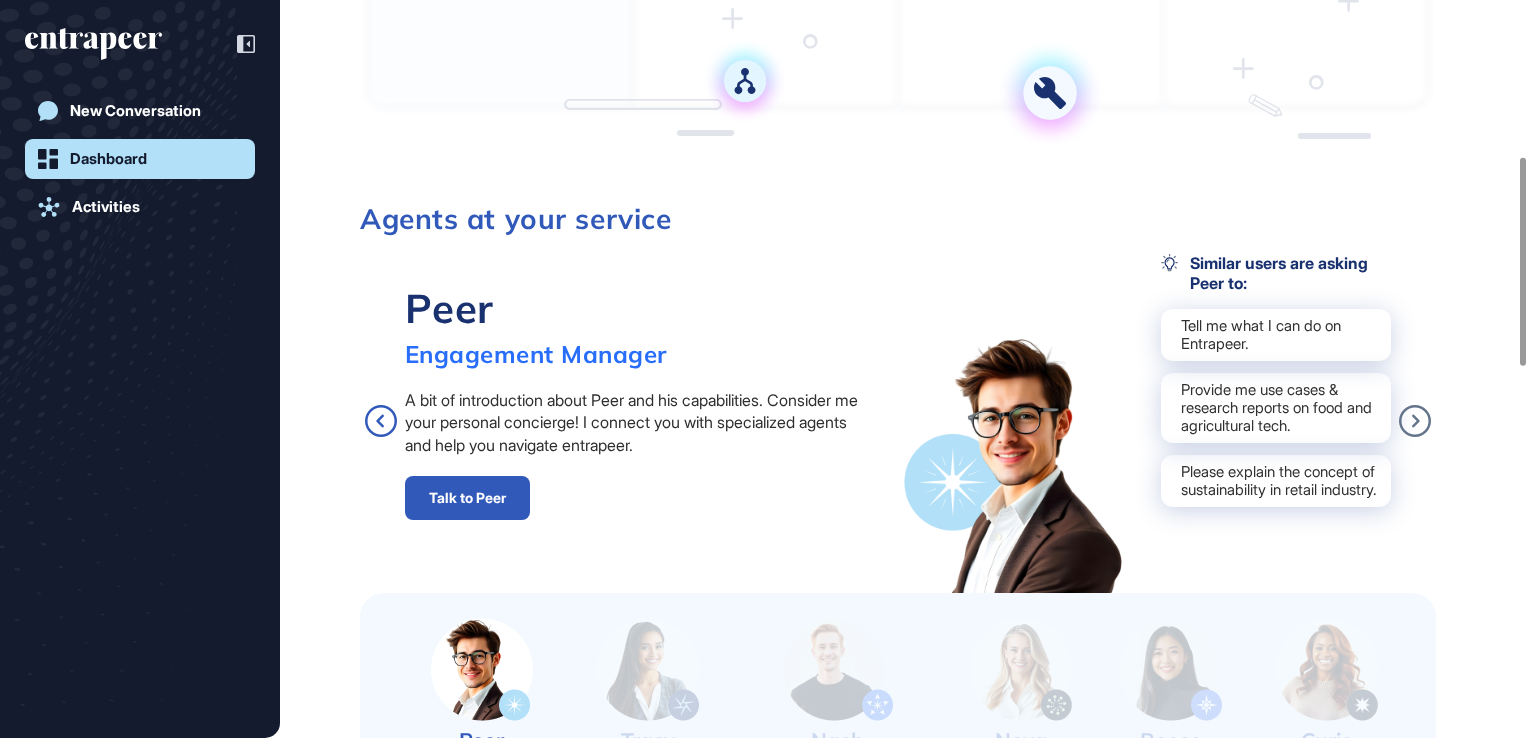 click 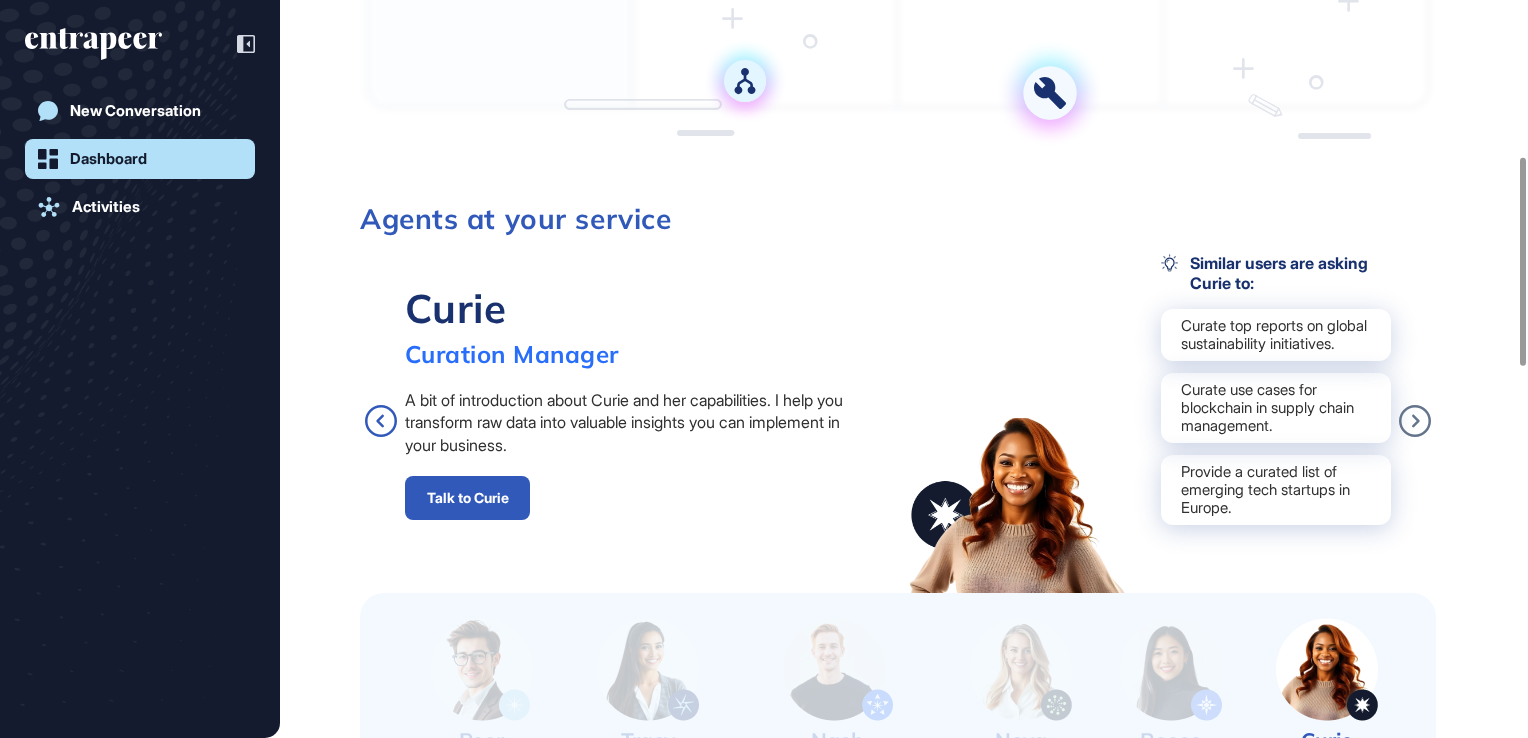 click 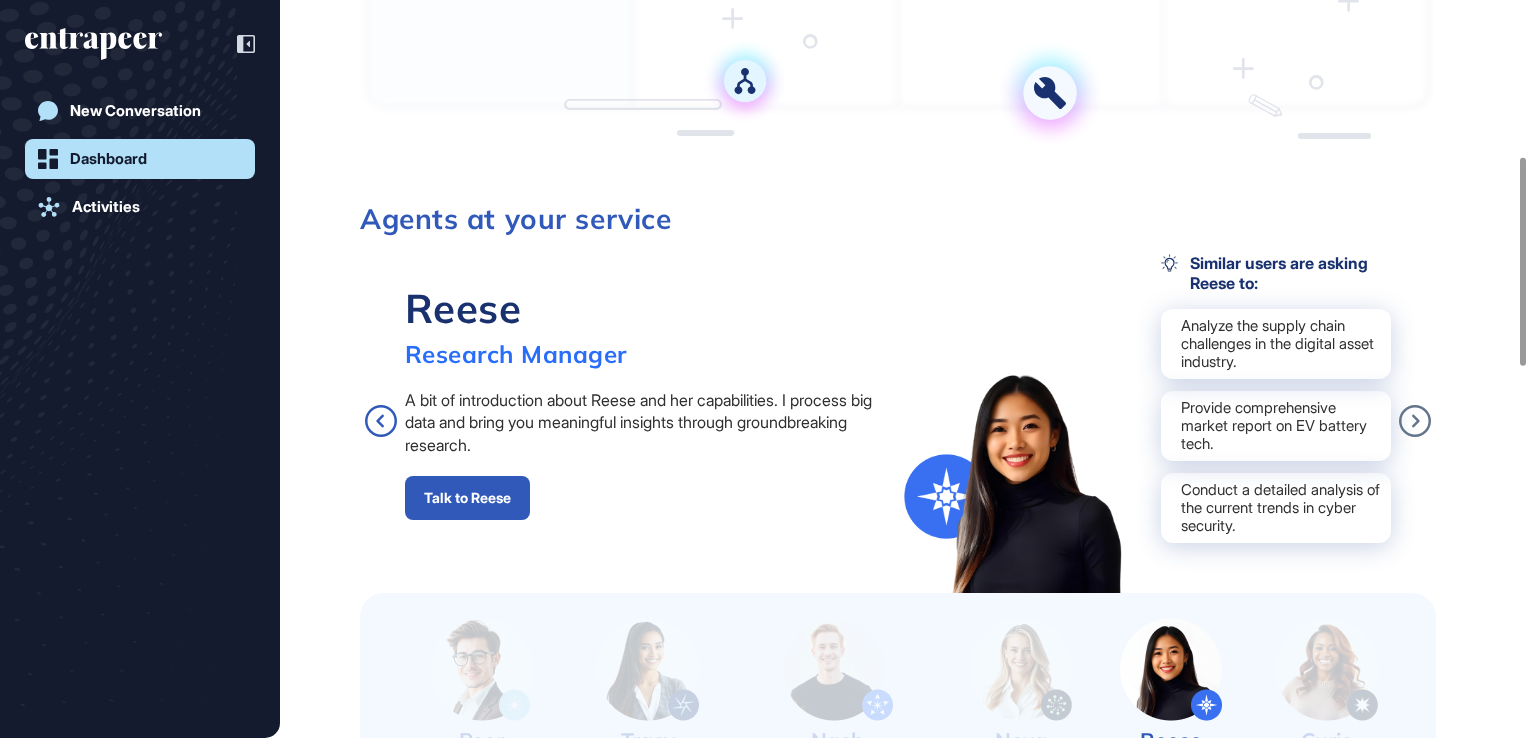 click 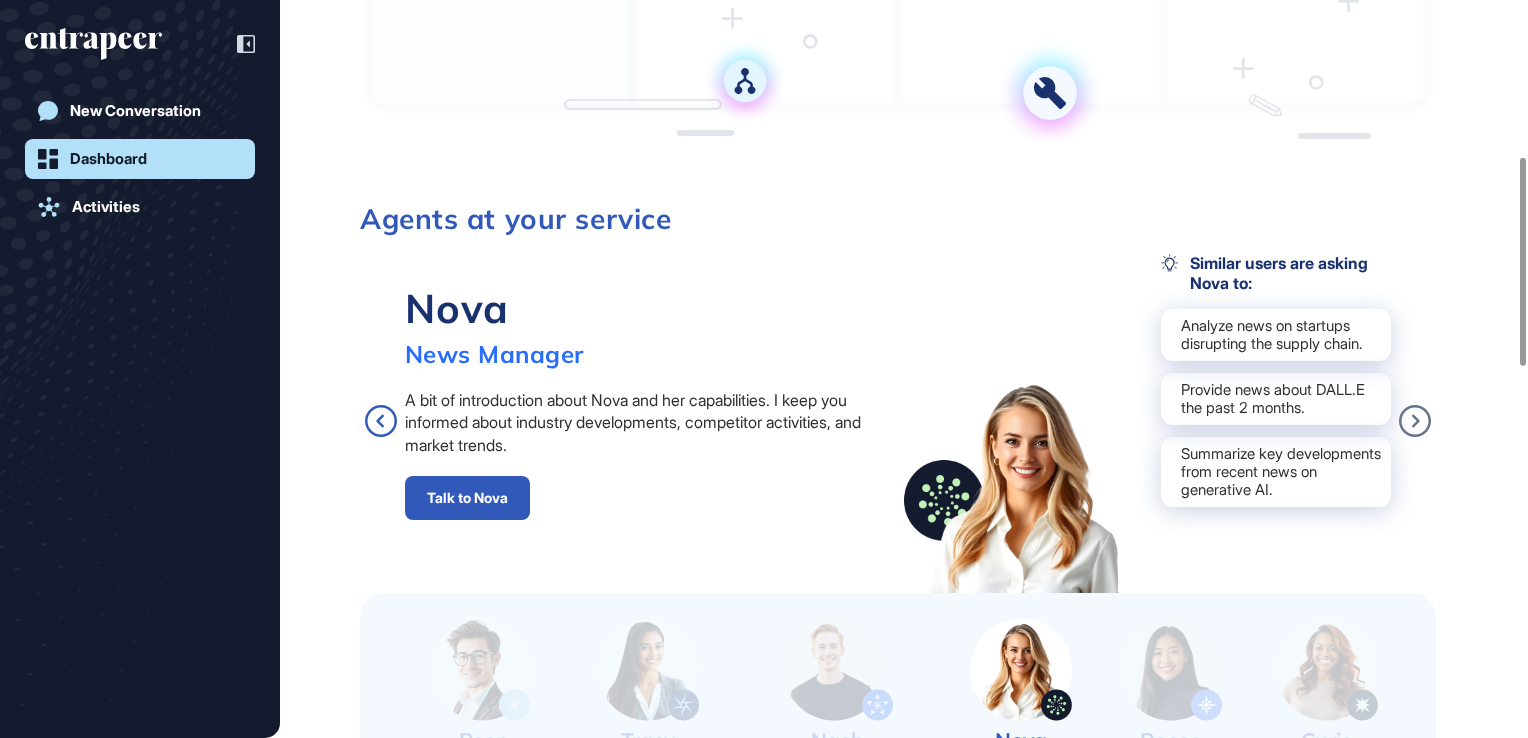 click 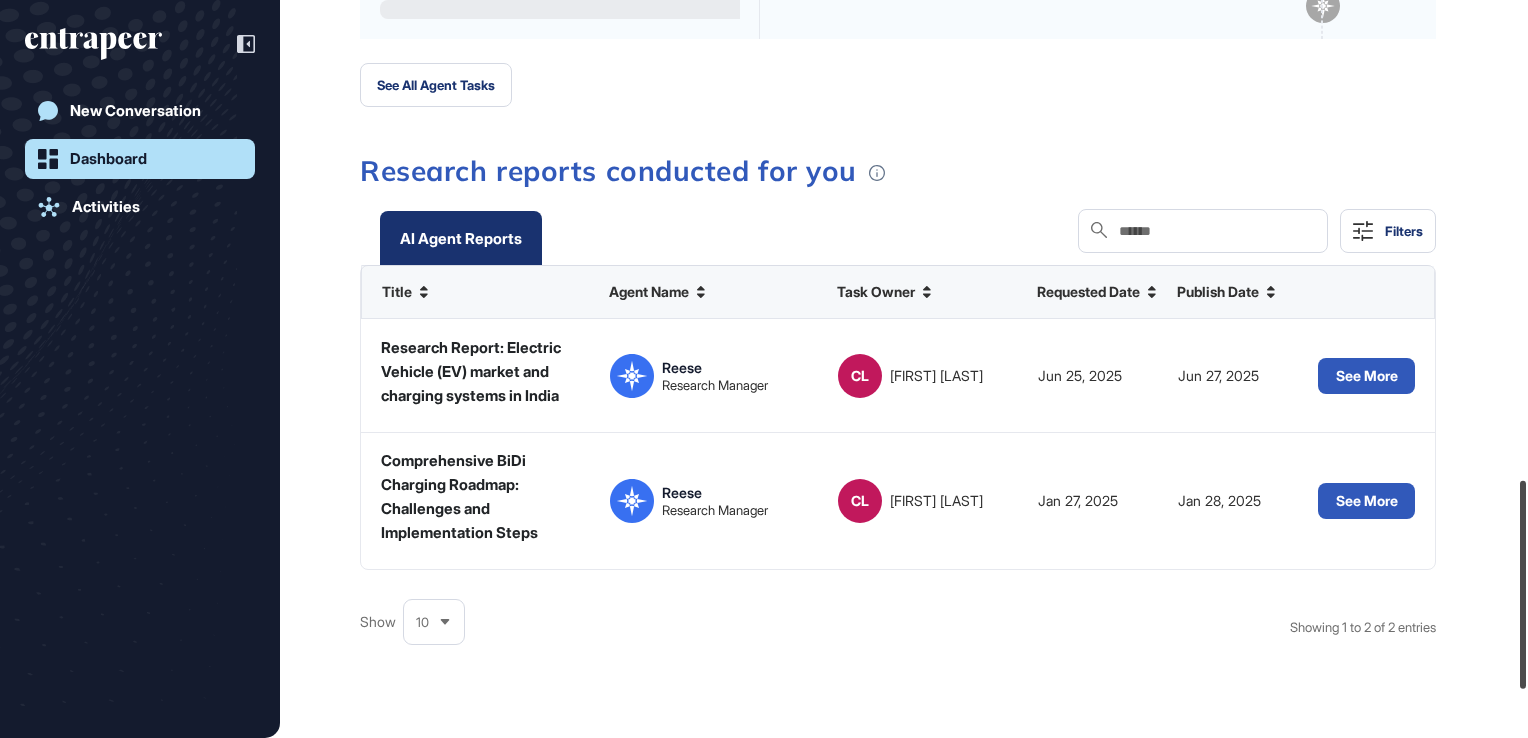 scroll, scrollTop: 1700, scrollLeft: 0, axis: vertical 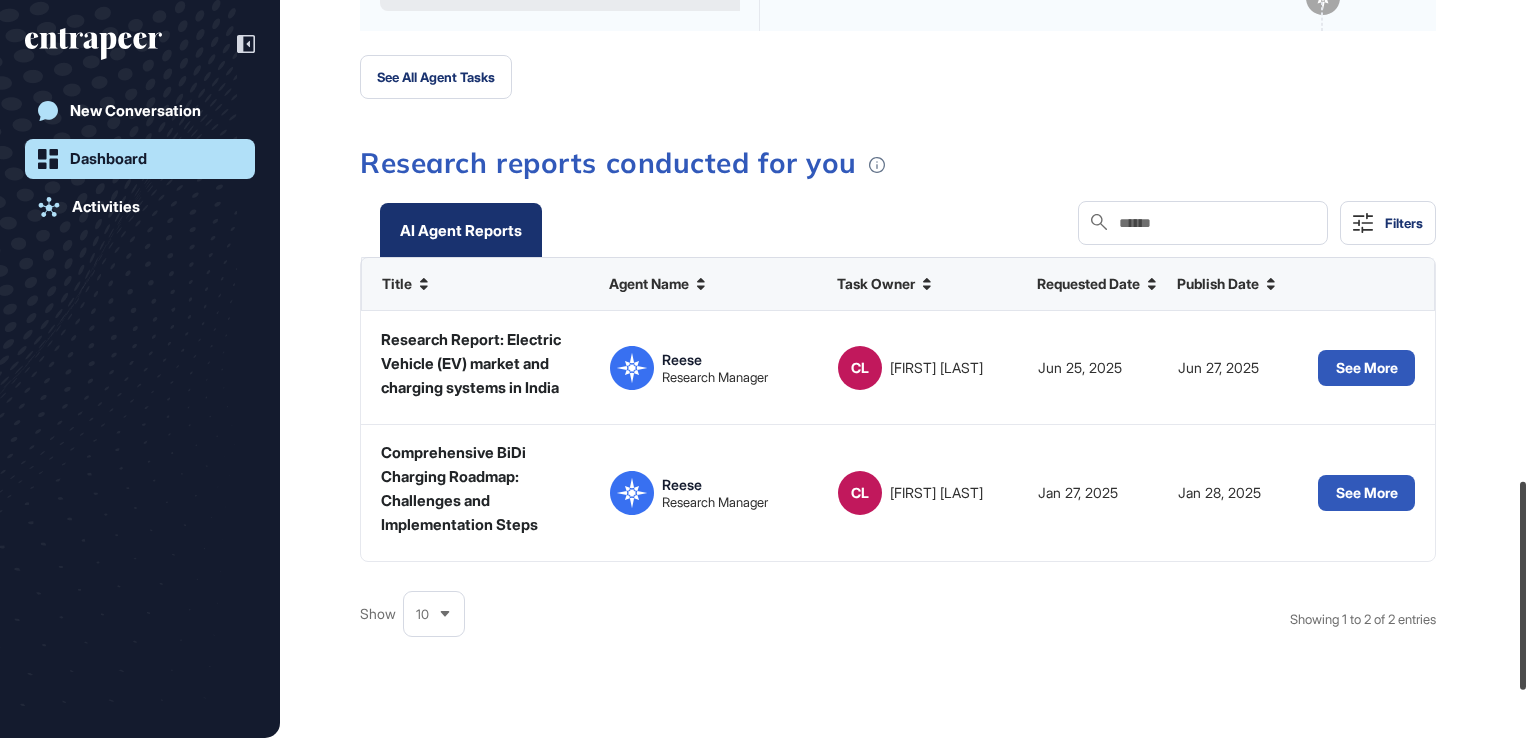 drag, startPoint x: 1521, startPoint y: 191, endPoint x: 1520, endPoint y: 515, distance: 324.00156 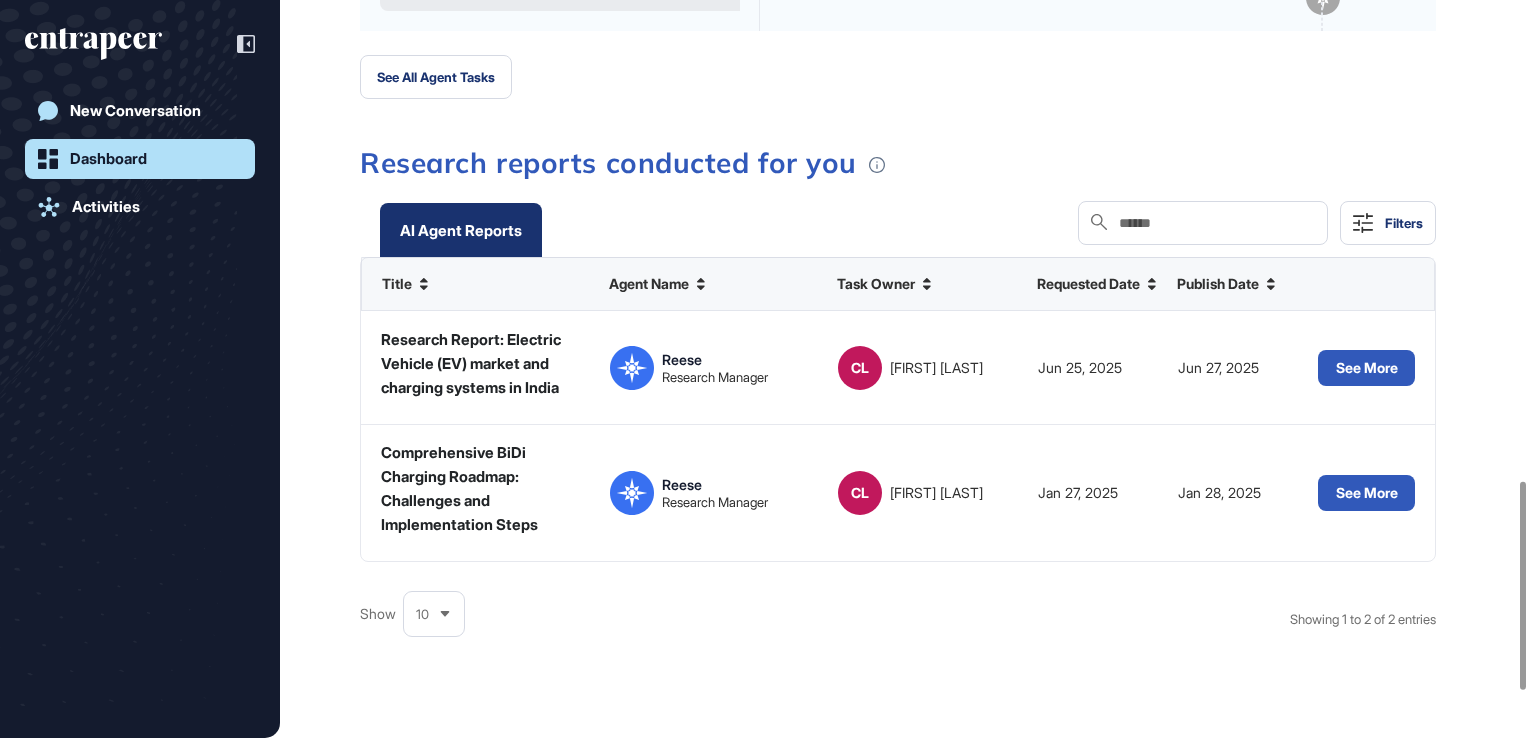 click on "10" at bounding box center (434, 614) 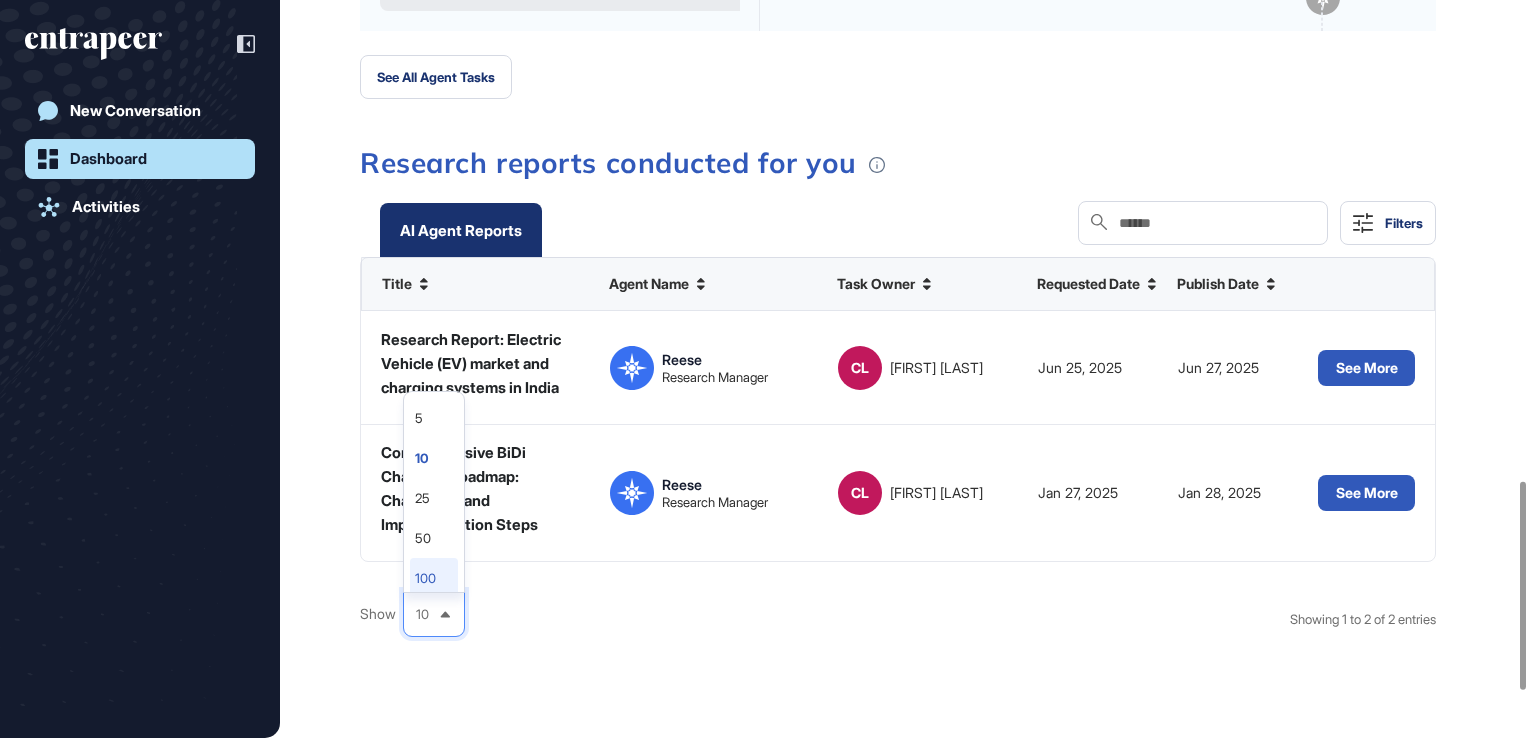 click on "100" 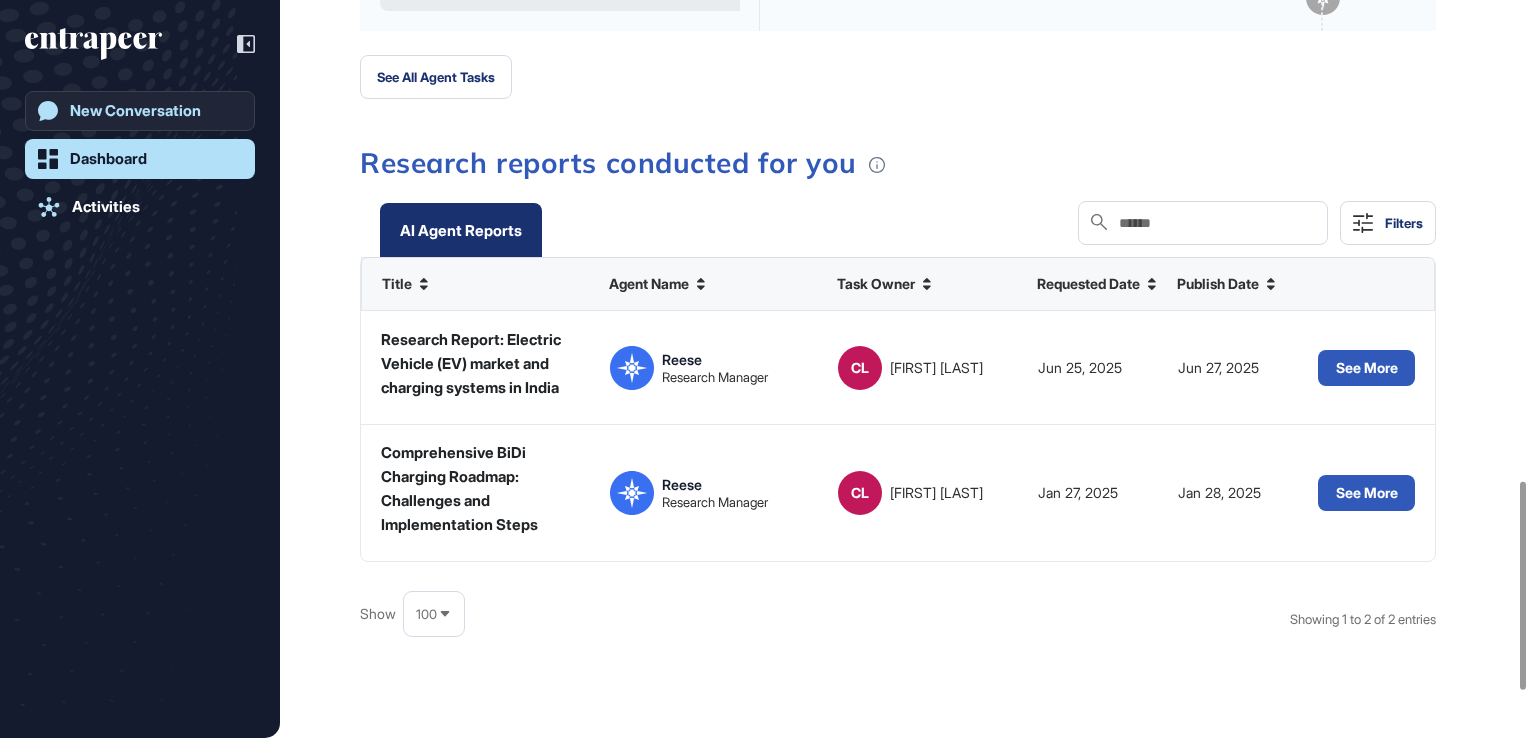 drag, startPoint x: 160, startPoint y: 106, endPoint x: 156, endPoint y: 119, distance: 13.601471 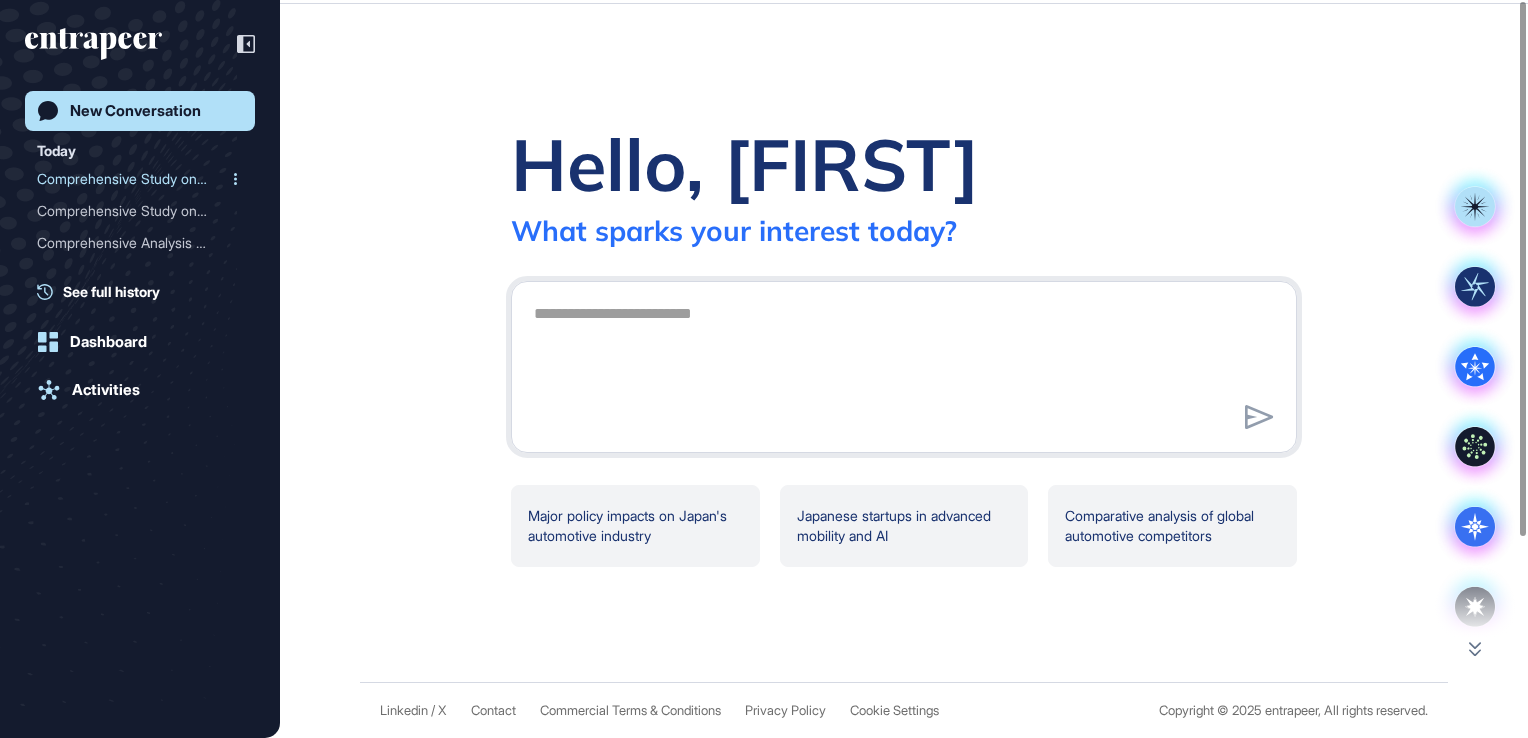 scroll, scrollTop: 0, scrollLeft: 0, axis: both 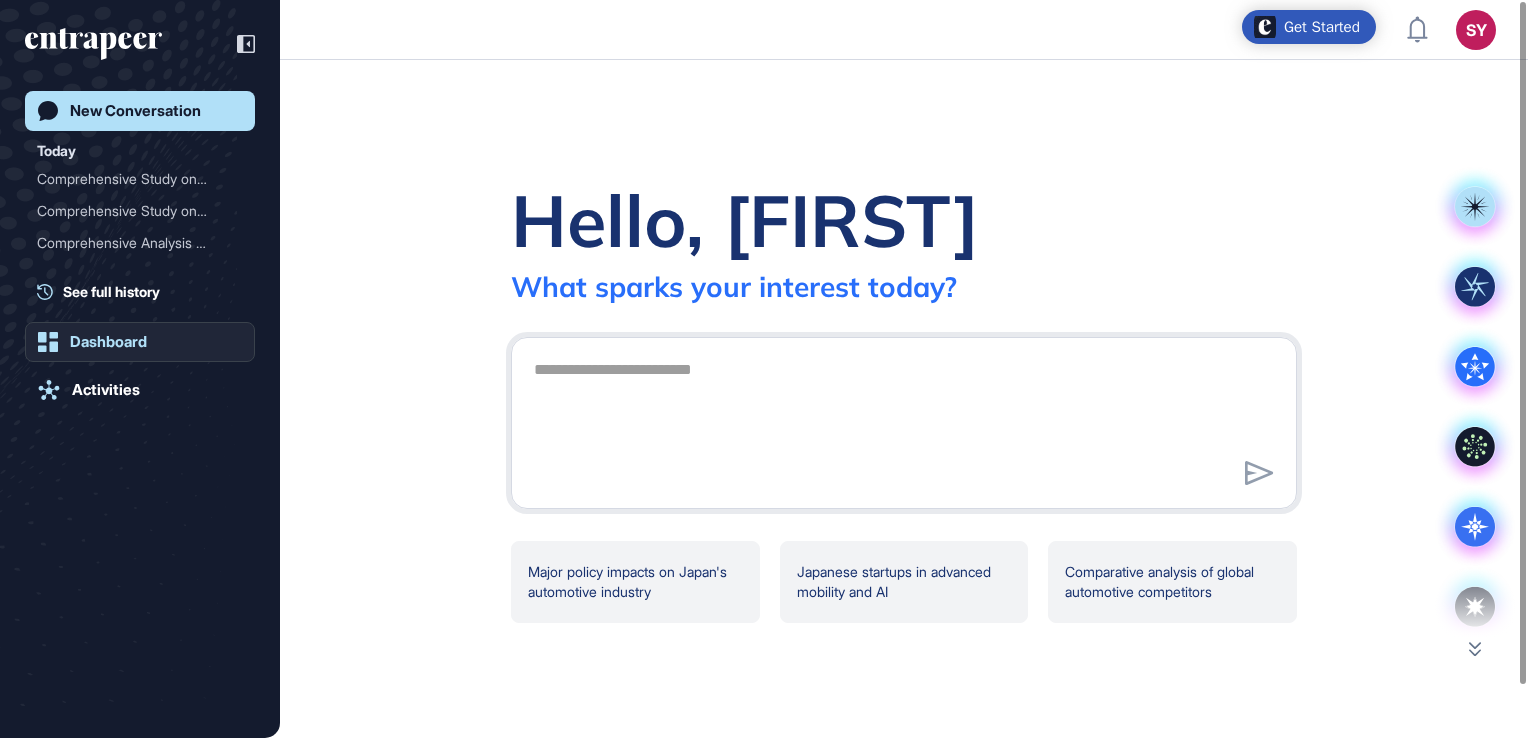 click on "Dashboard" at bounding box center (108, 342) 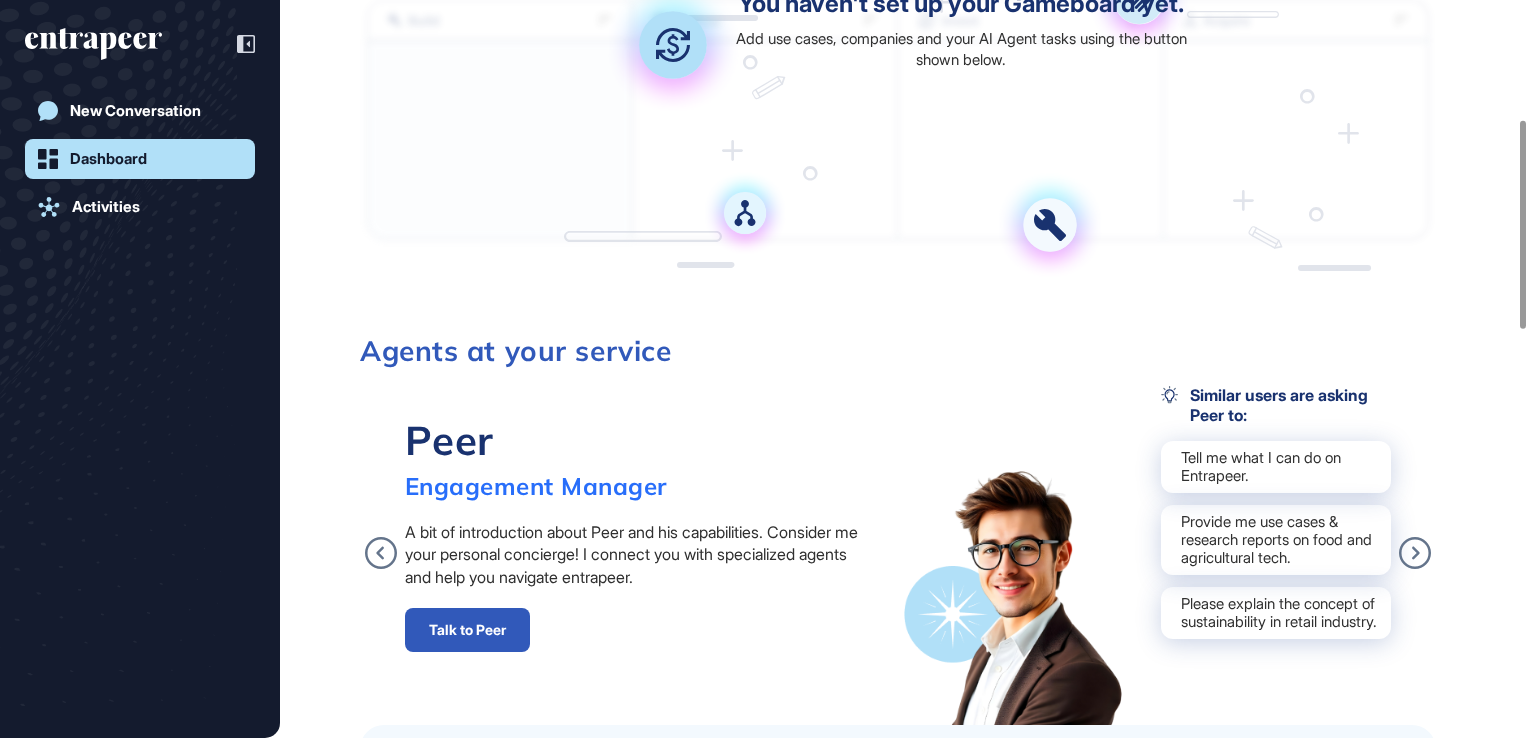 scroll, scrollTop: 460, scrollLeft: 0, axis: vertical 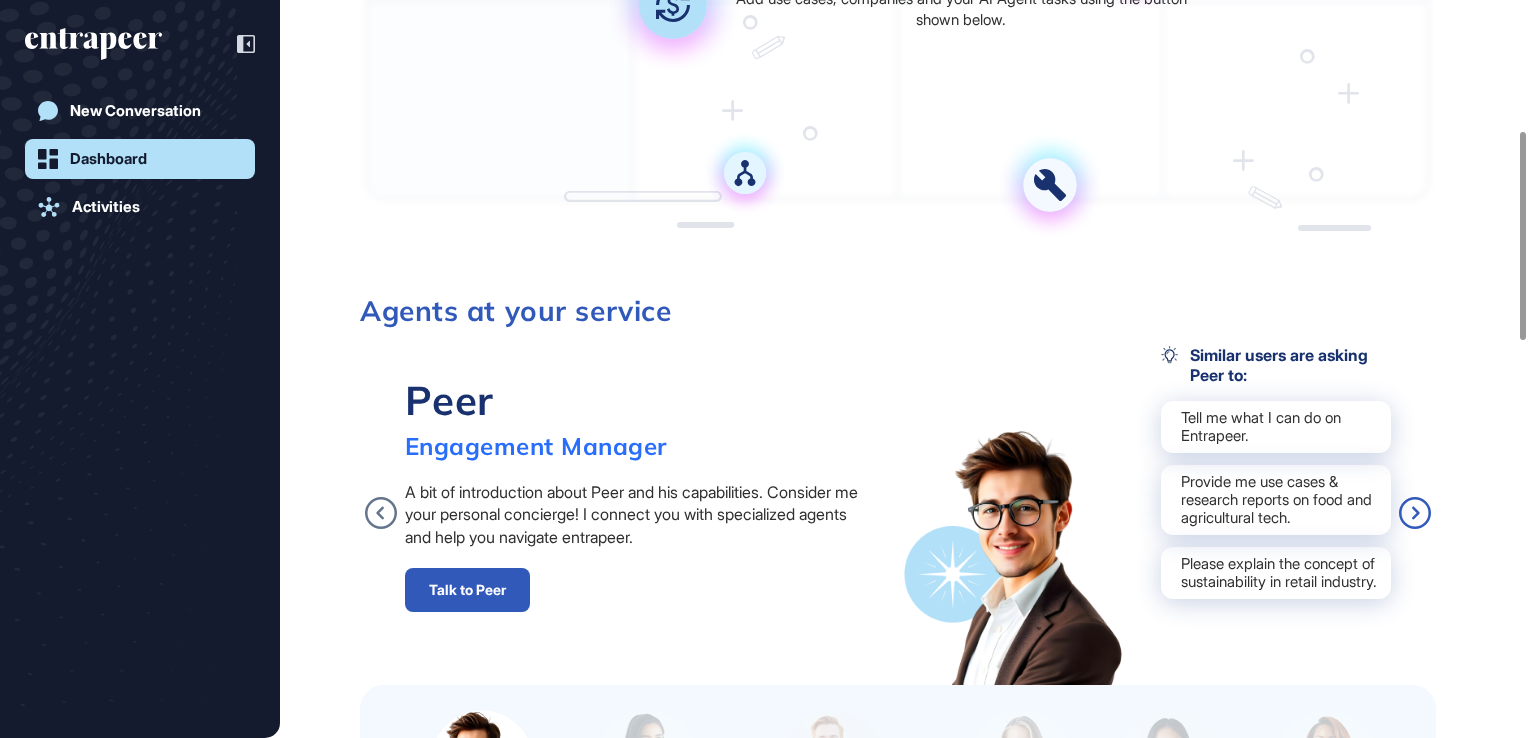 click 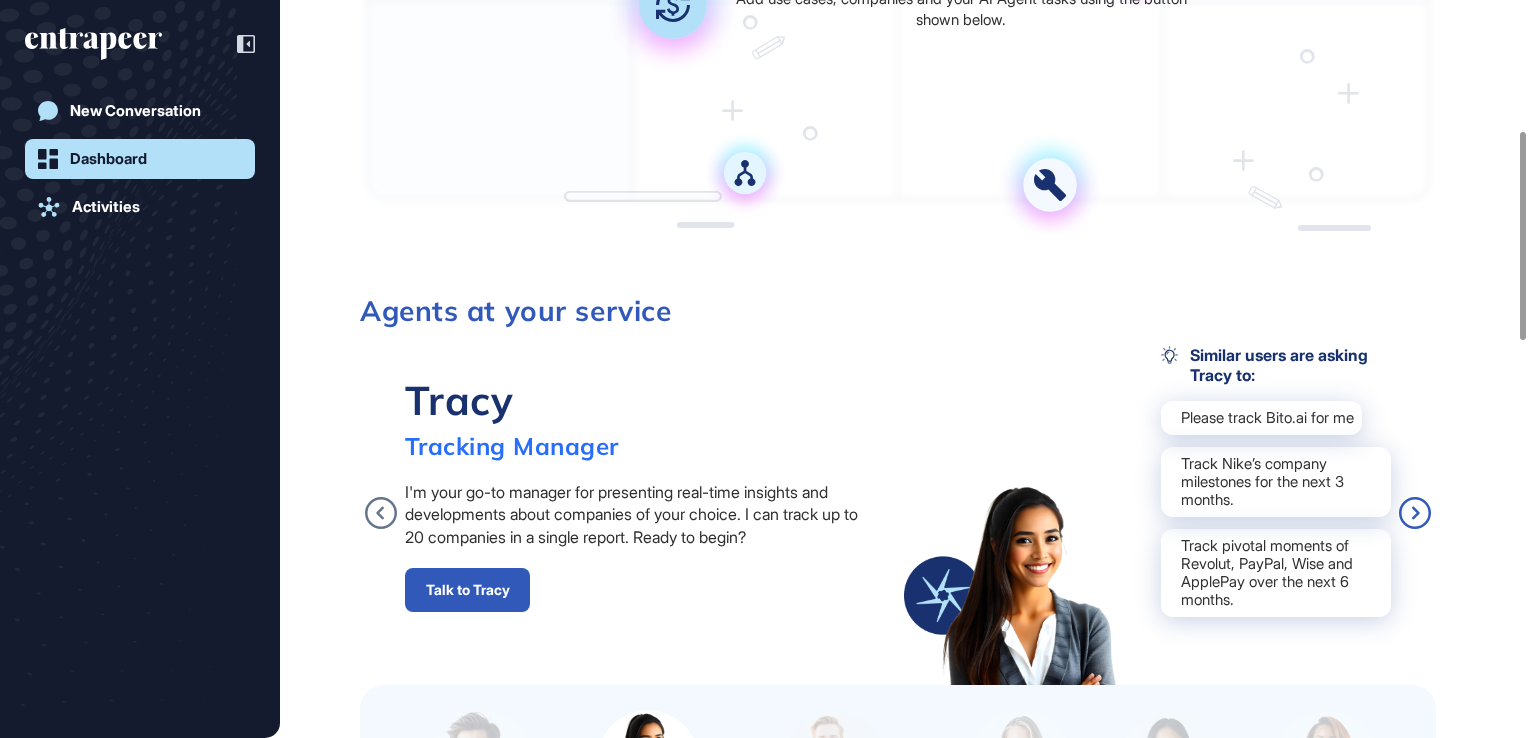 click 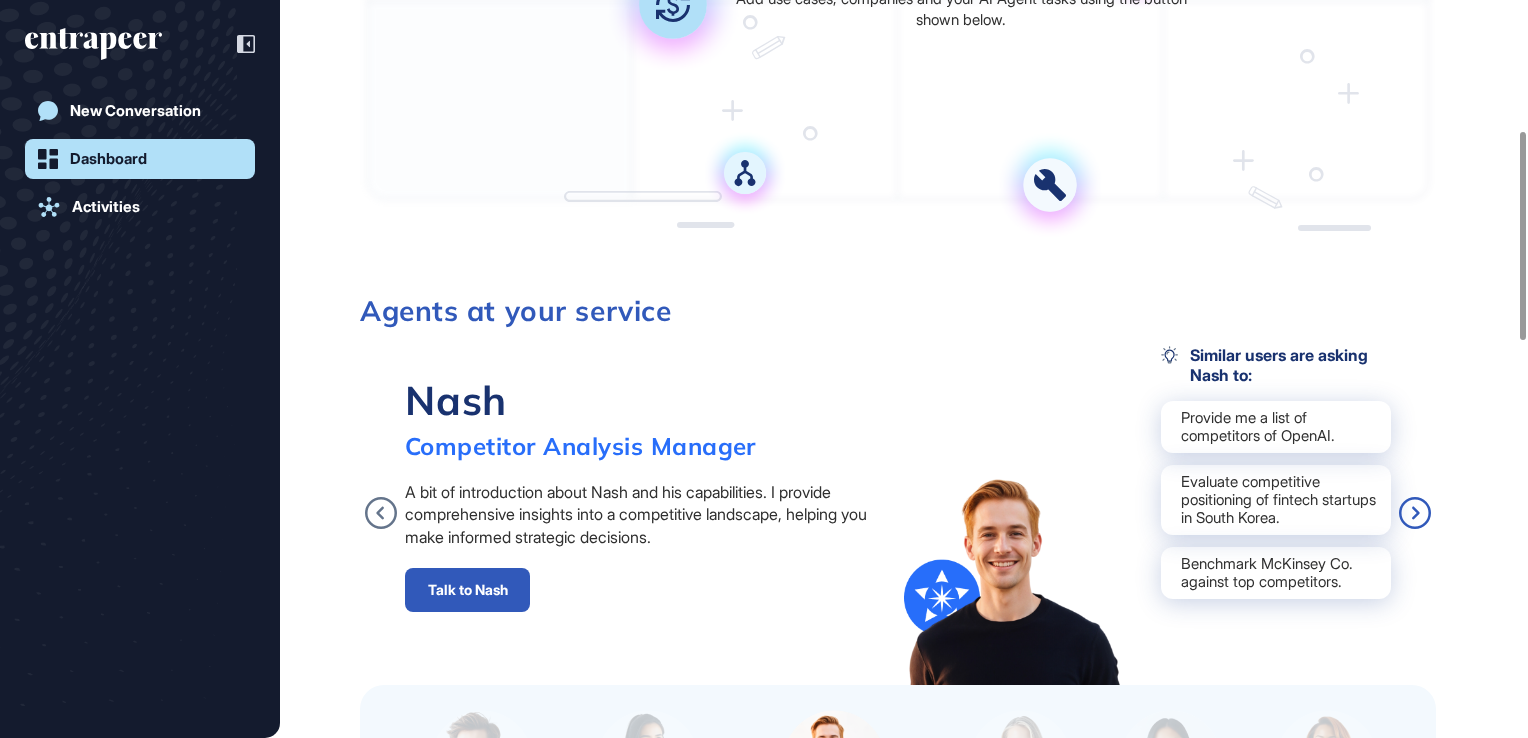 click 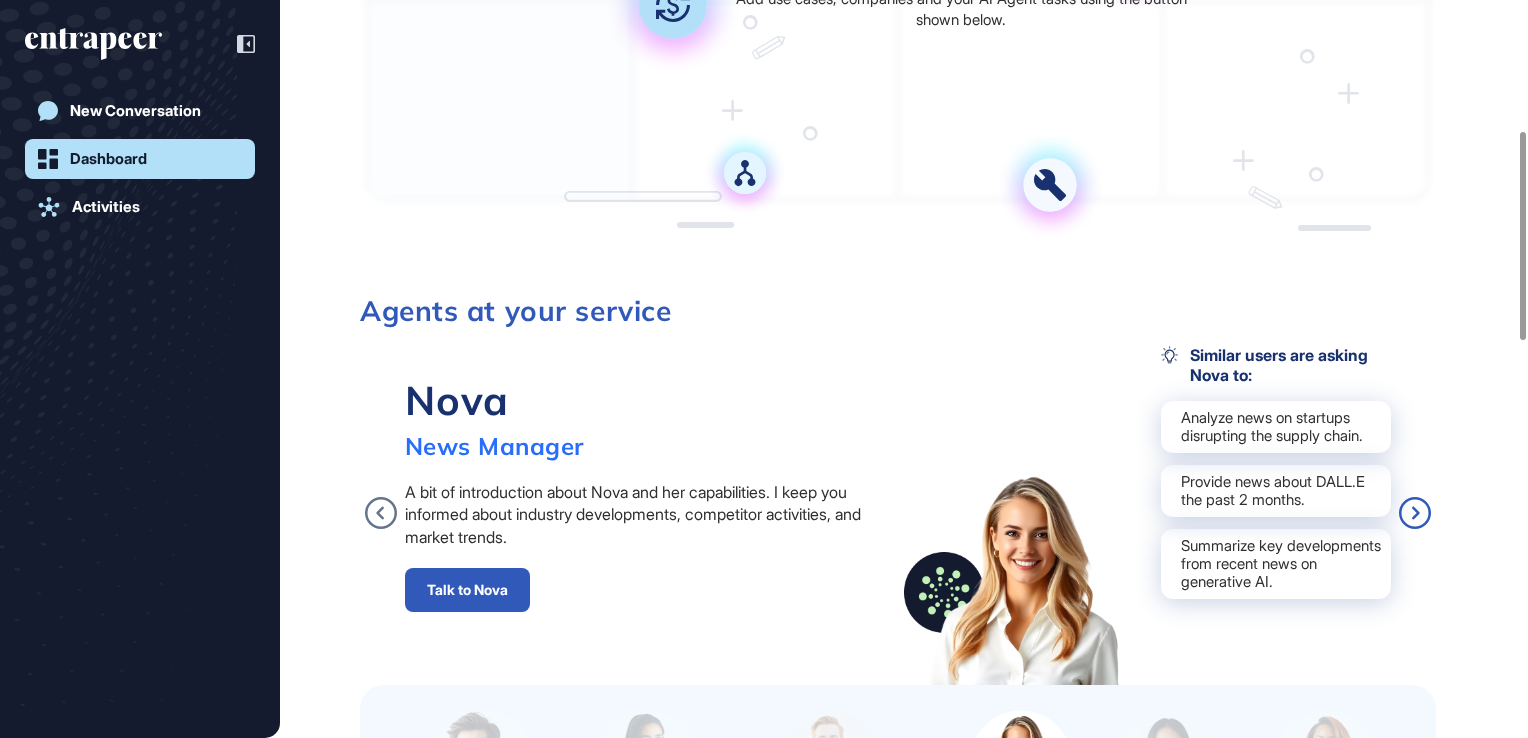click 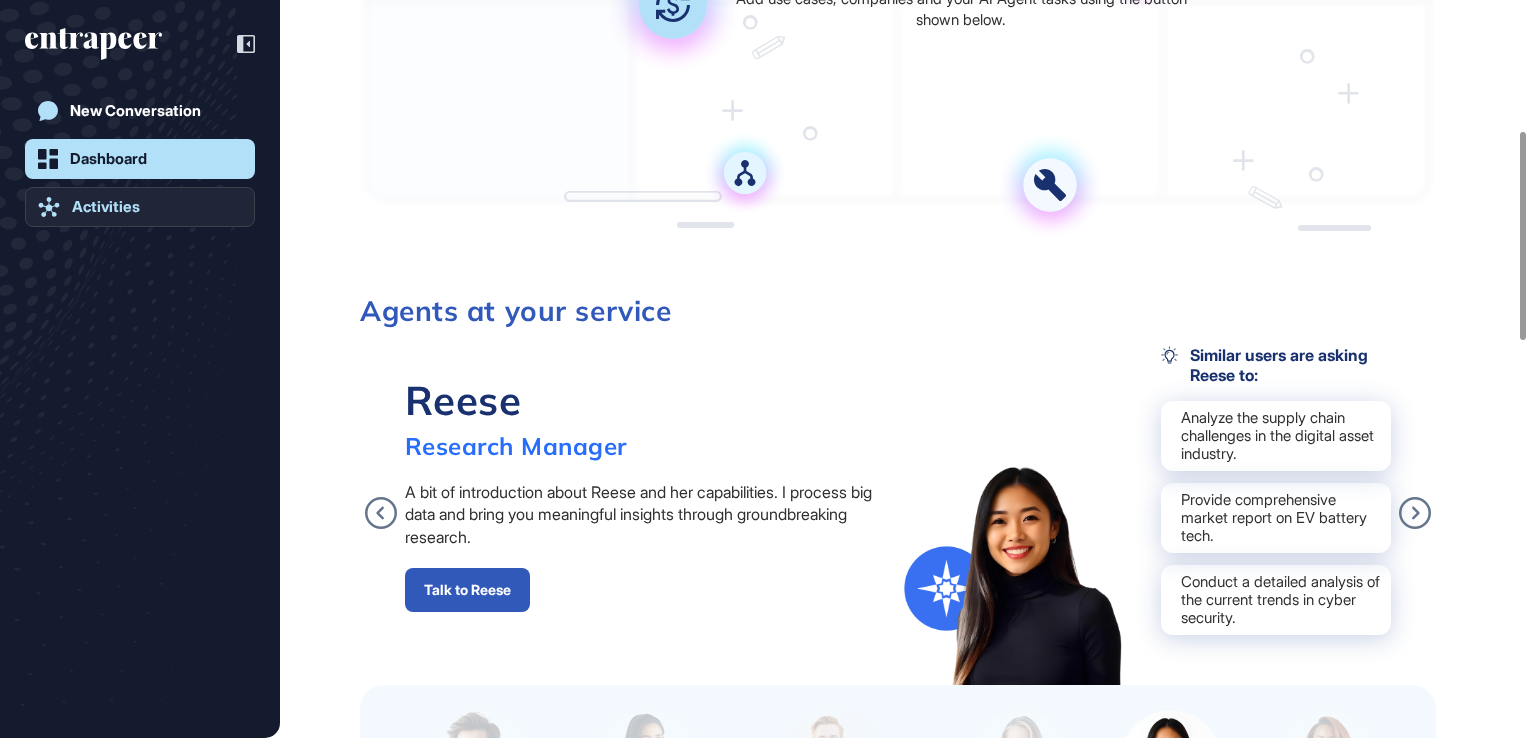 click on "Activities" at bounding box center [106, 207] 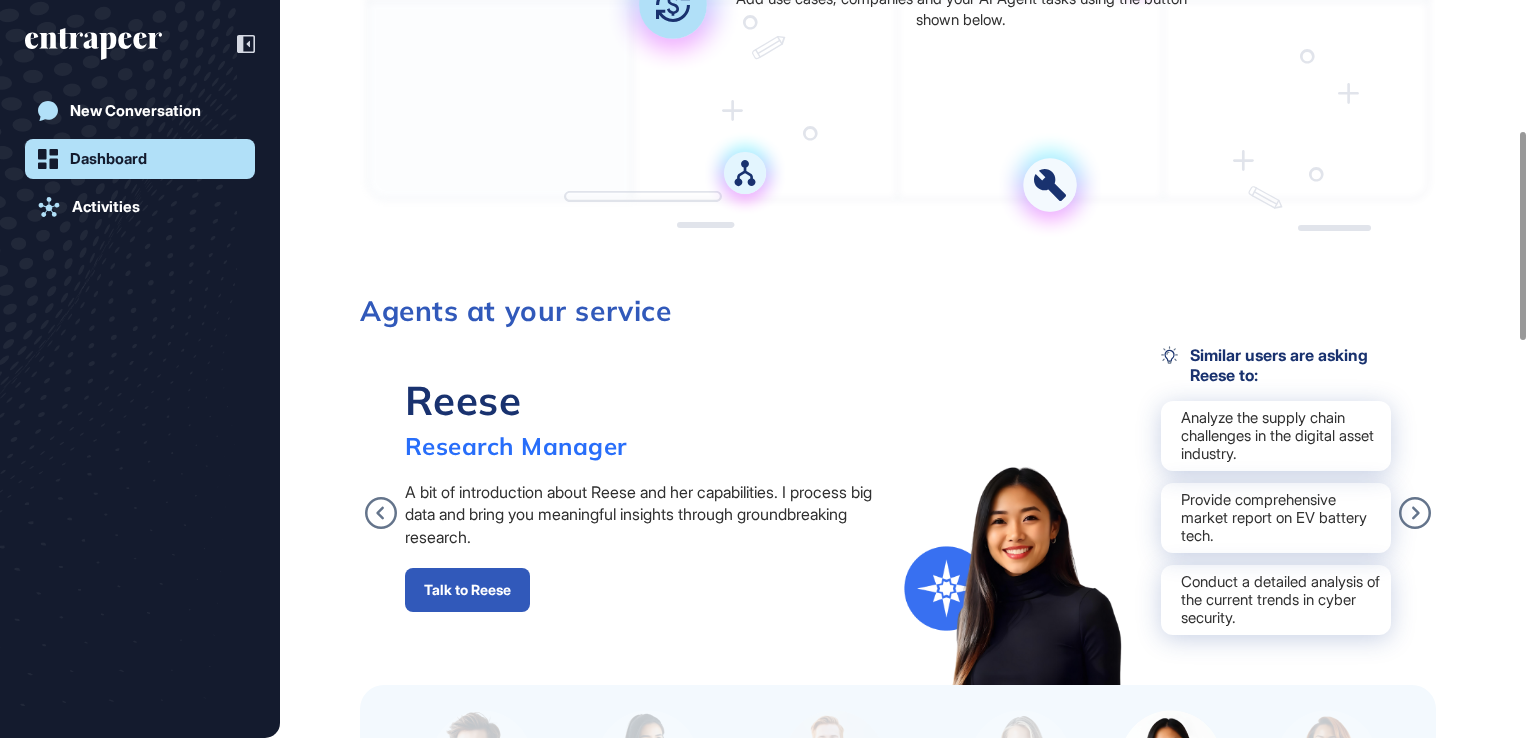 scroll, scrollTop: 0, scrollLeft: 0, axis: both 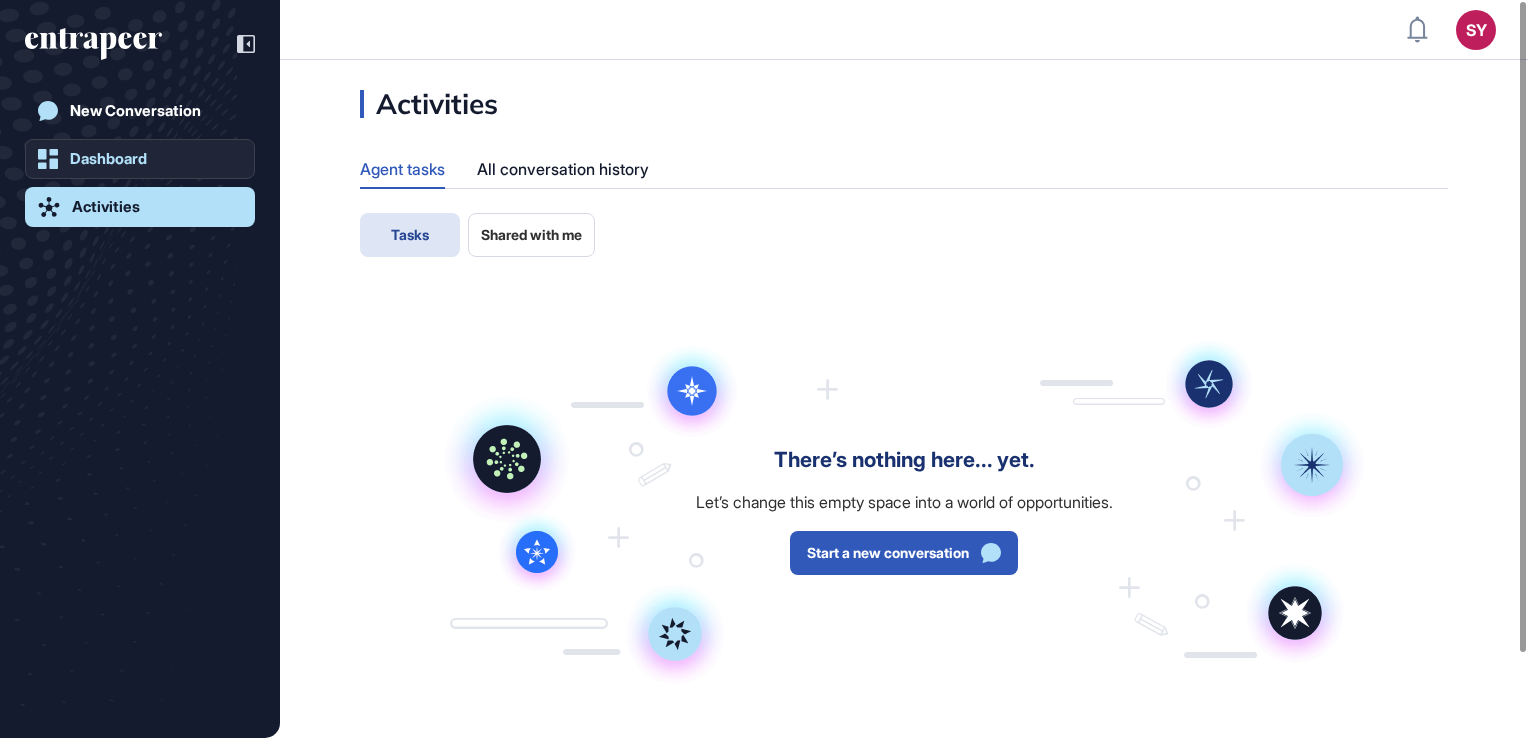 click on "Dashboard" at bounding box center [108, 159] 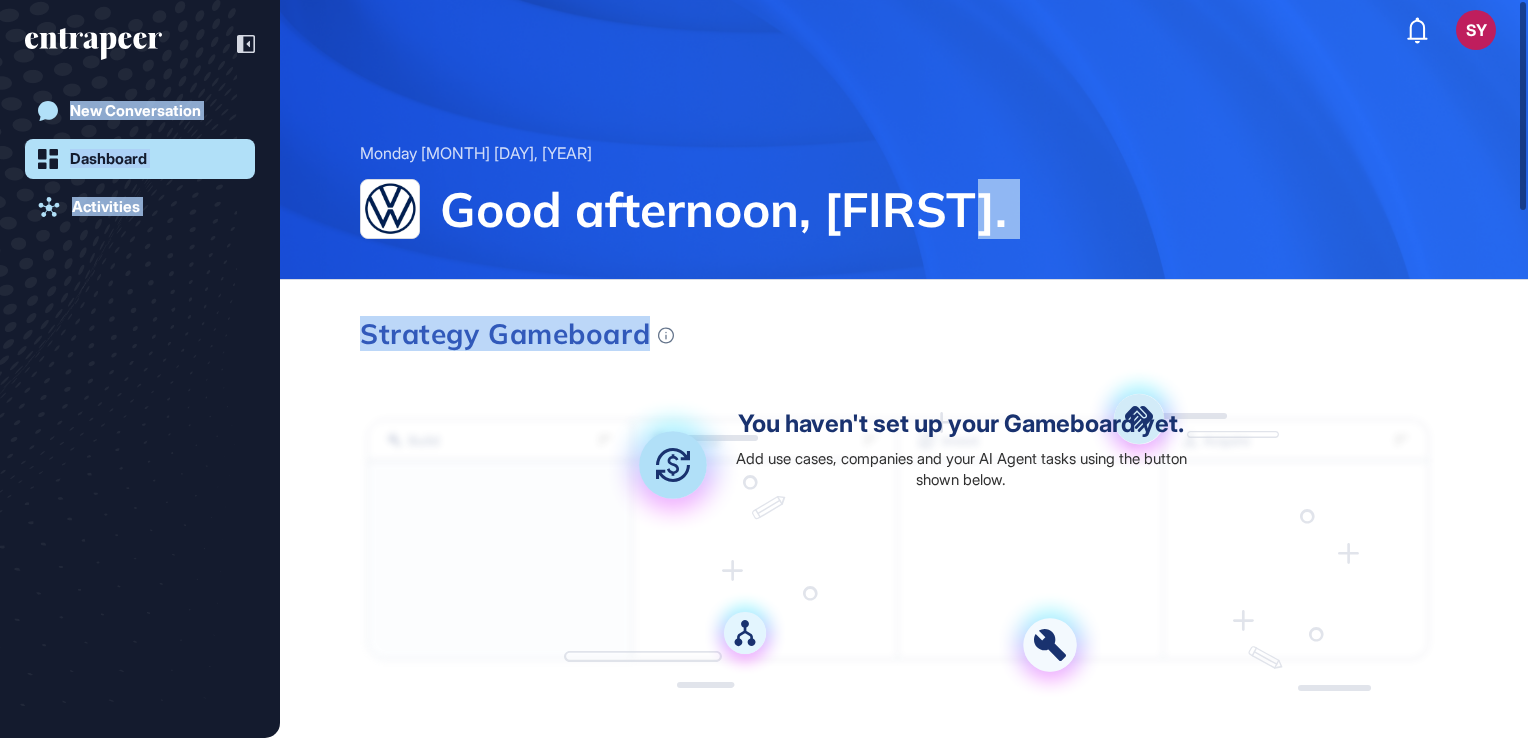 drag, startPoint x: 1523, startPoint y: 244, endPoint x: 1516, endPoint y: 287, distance: 43.56604 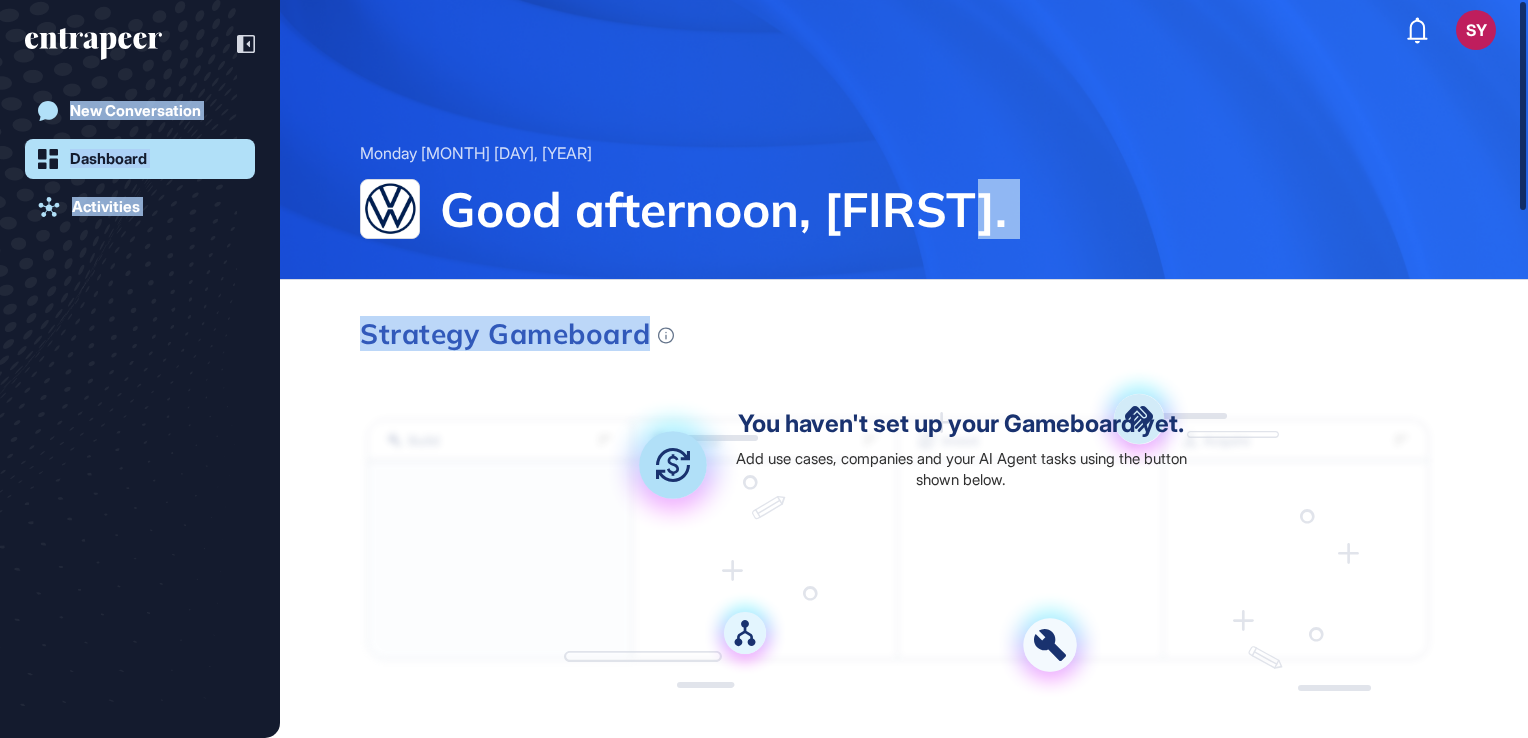 drag, startPoint x: 1516, startPoint y: 287, endPoint x: 1527, endPoint y: 94, distance: 193.31322 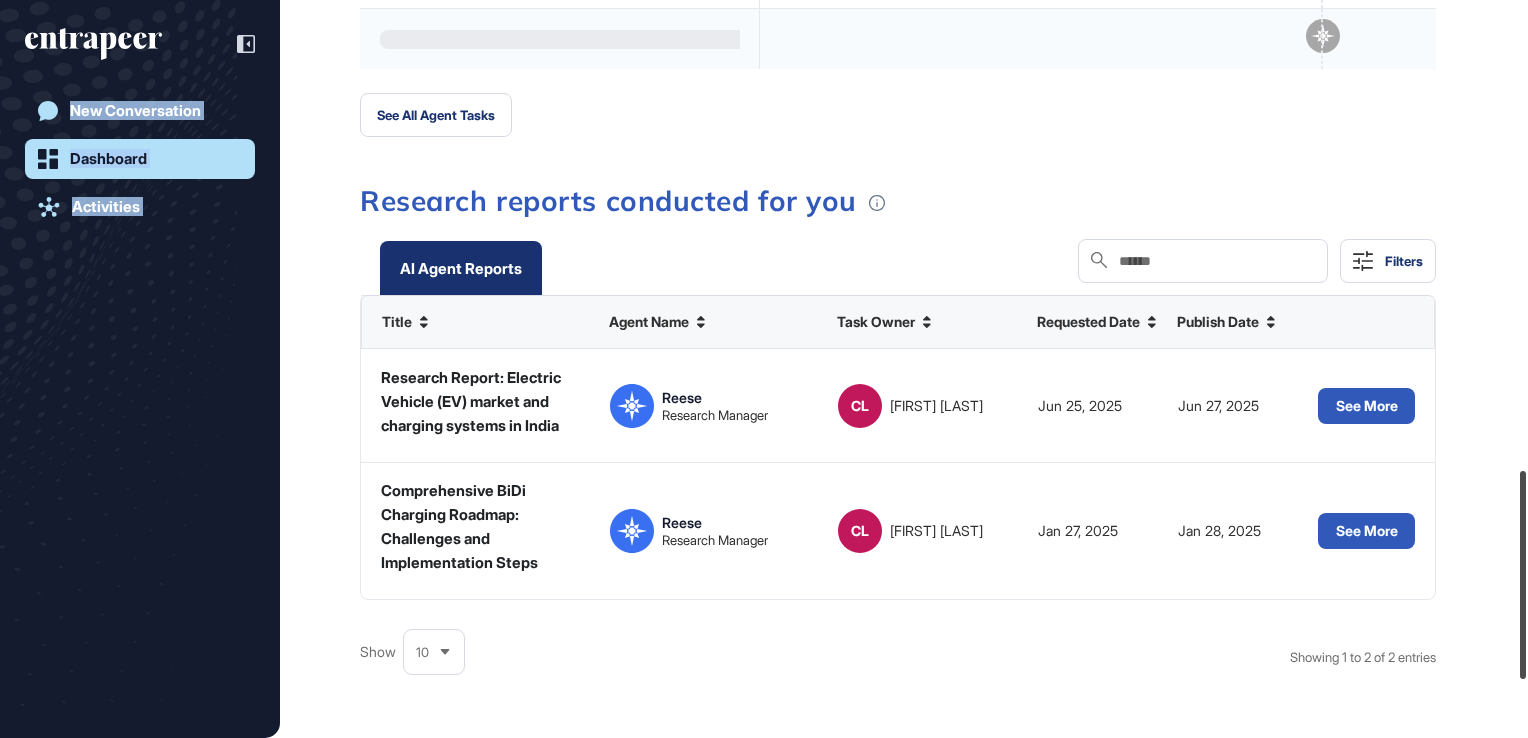scroll, scrollTop: 1690, scrollLeft: 0, axis: vertical 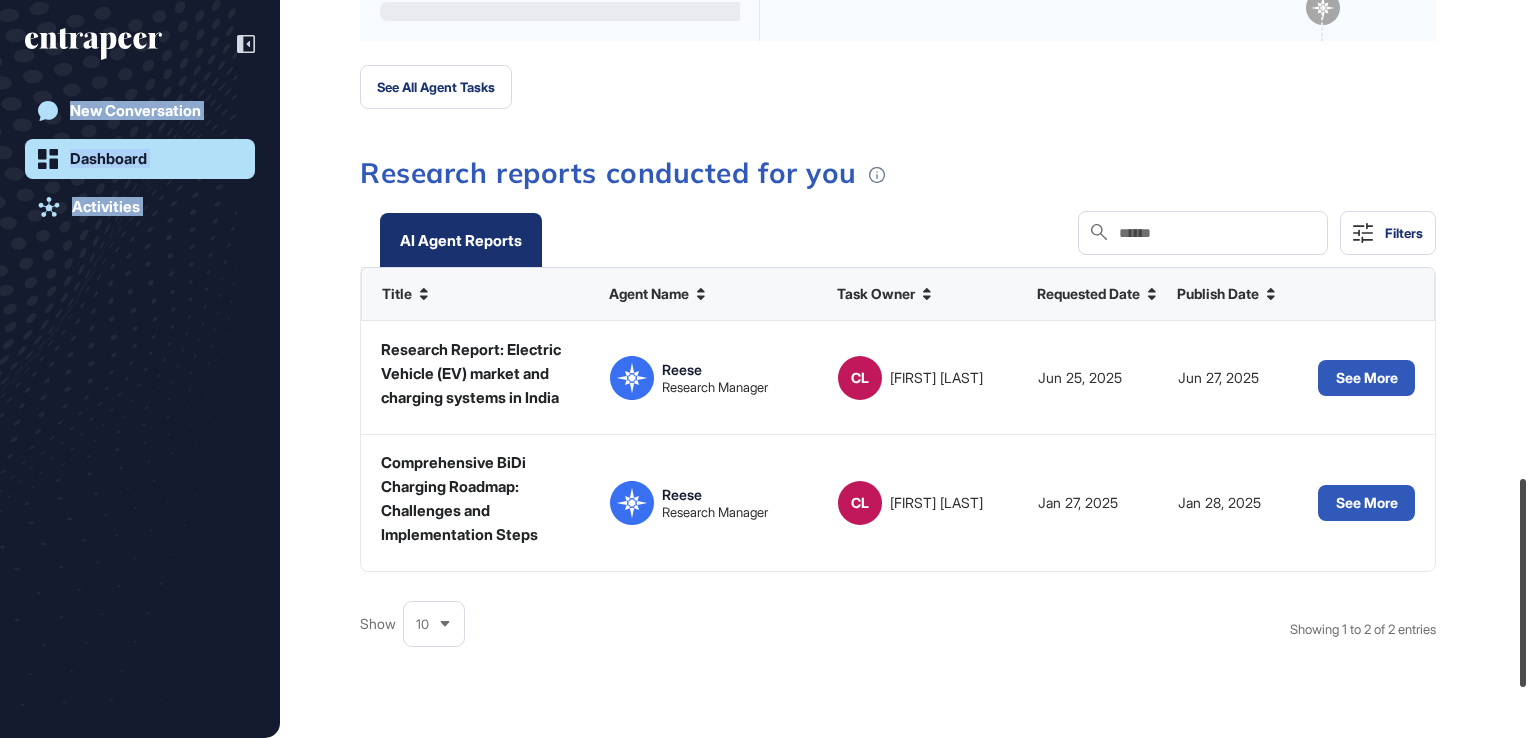 drag, startPoint x: 1521, startPoint y: 110, endPoint x: 1500, endPoint y: 587, distance: 477.46204 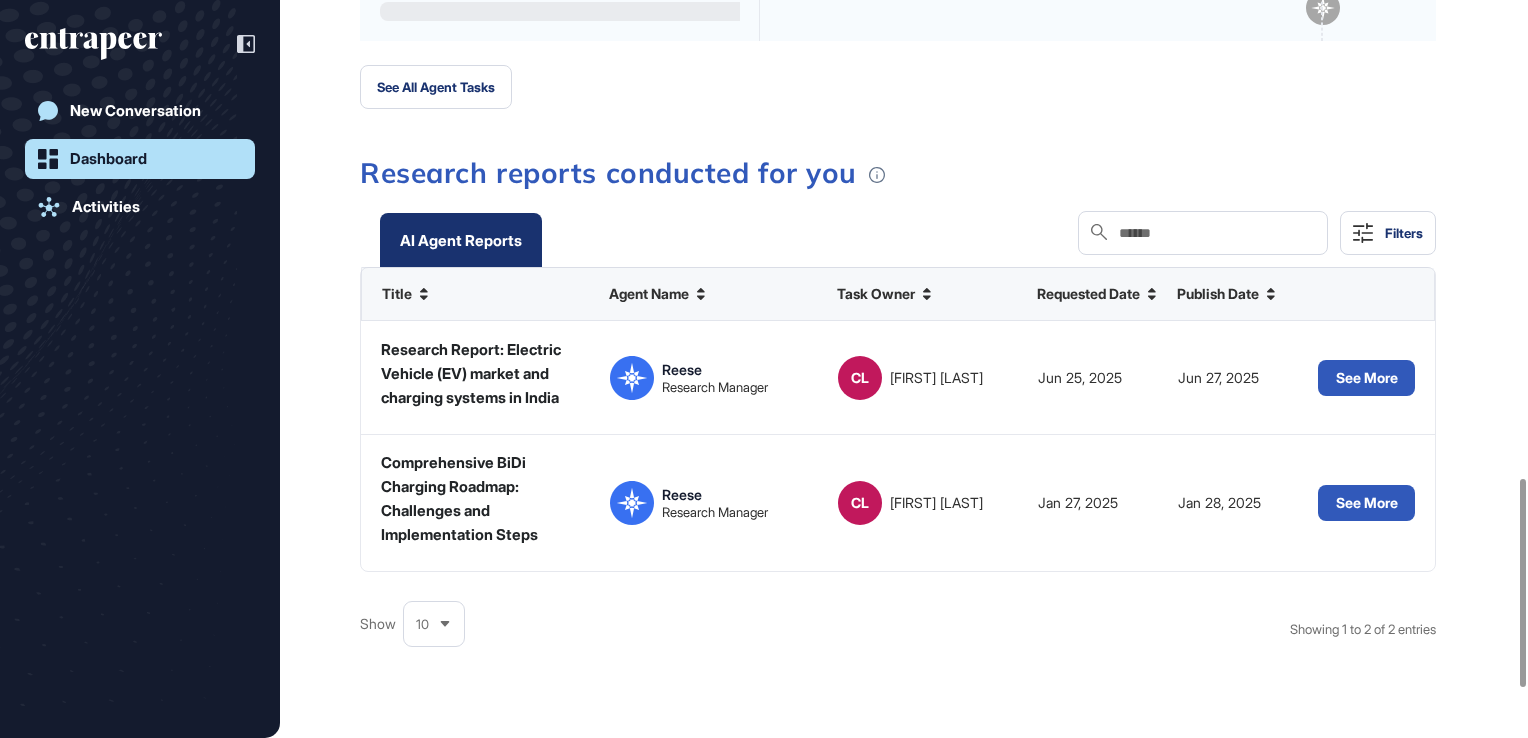 click on "10" at bounding box center [434, 624] 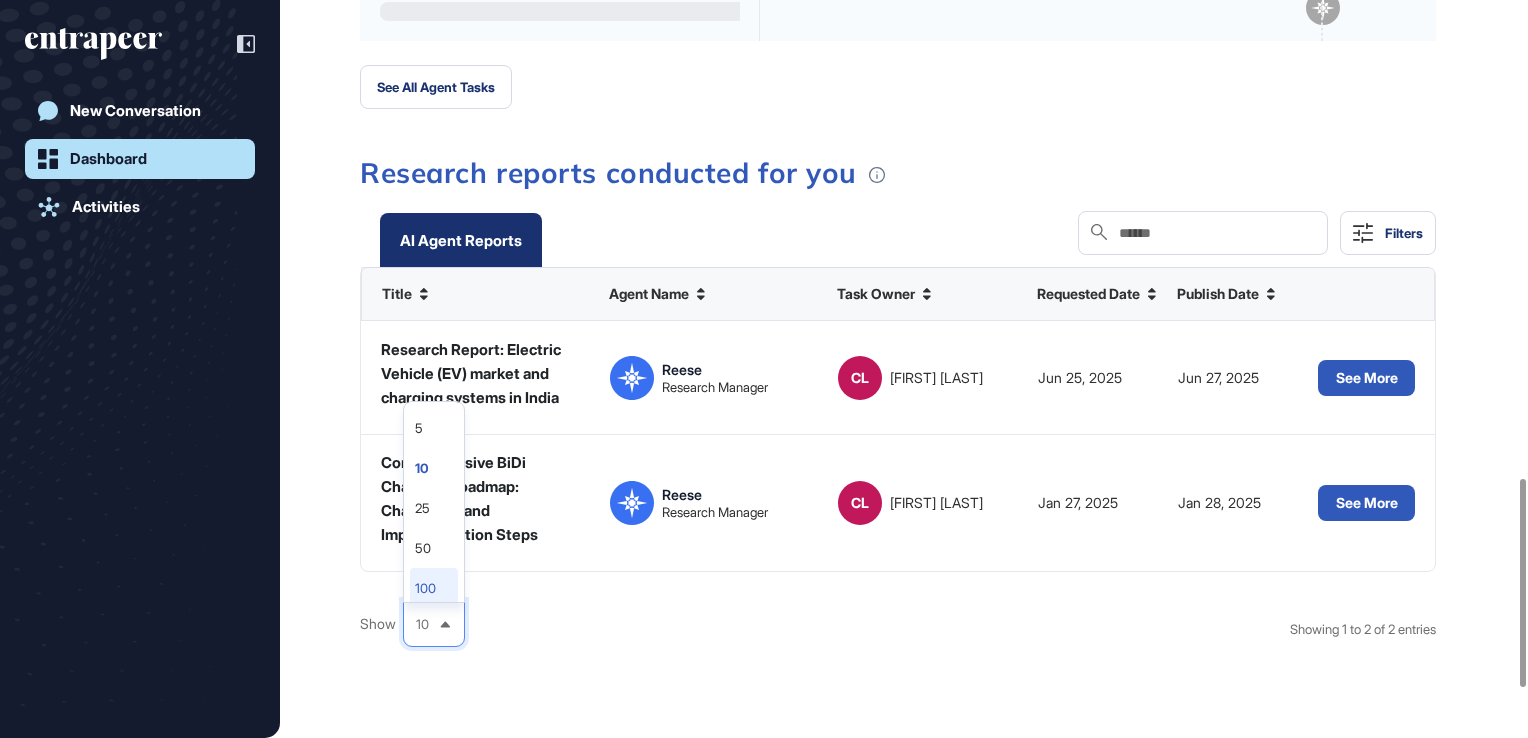 click on "100" 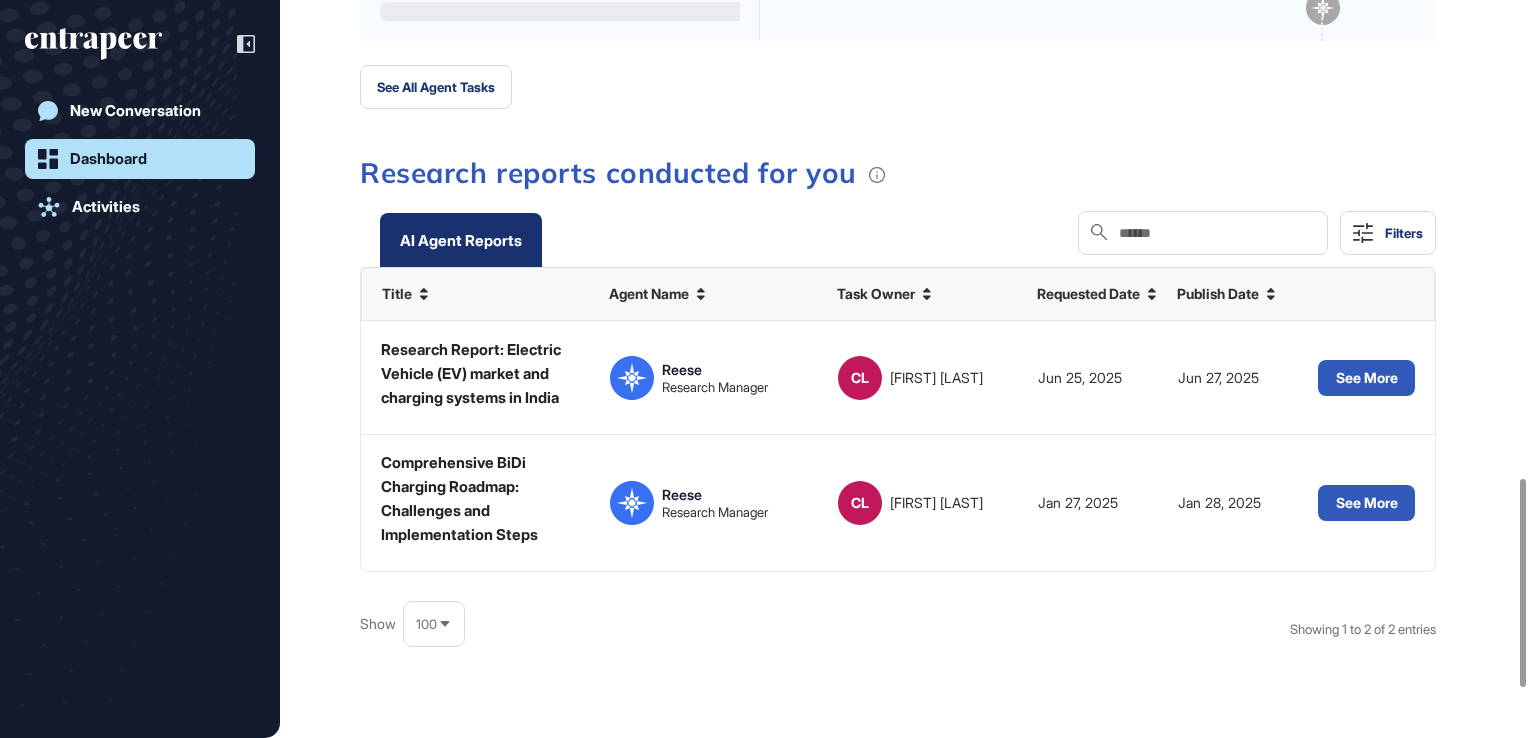click on "AI Agent Reports" at bounding box center [461, 240] 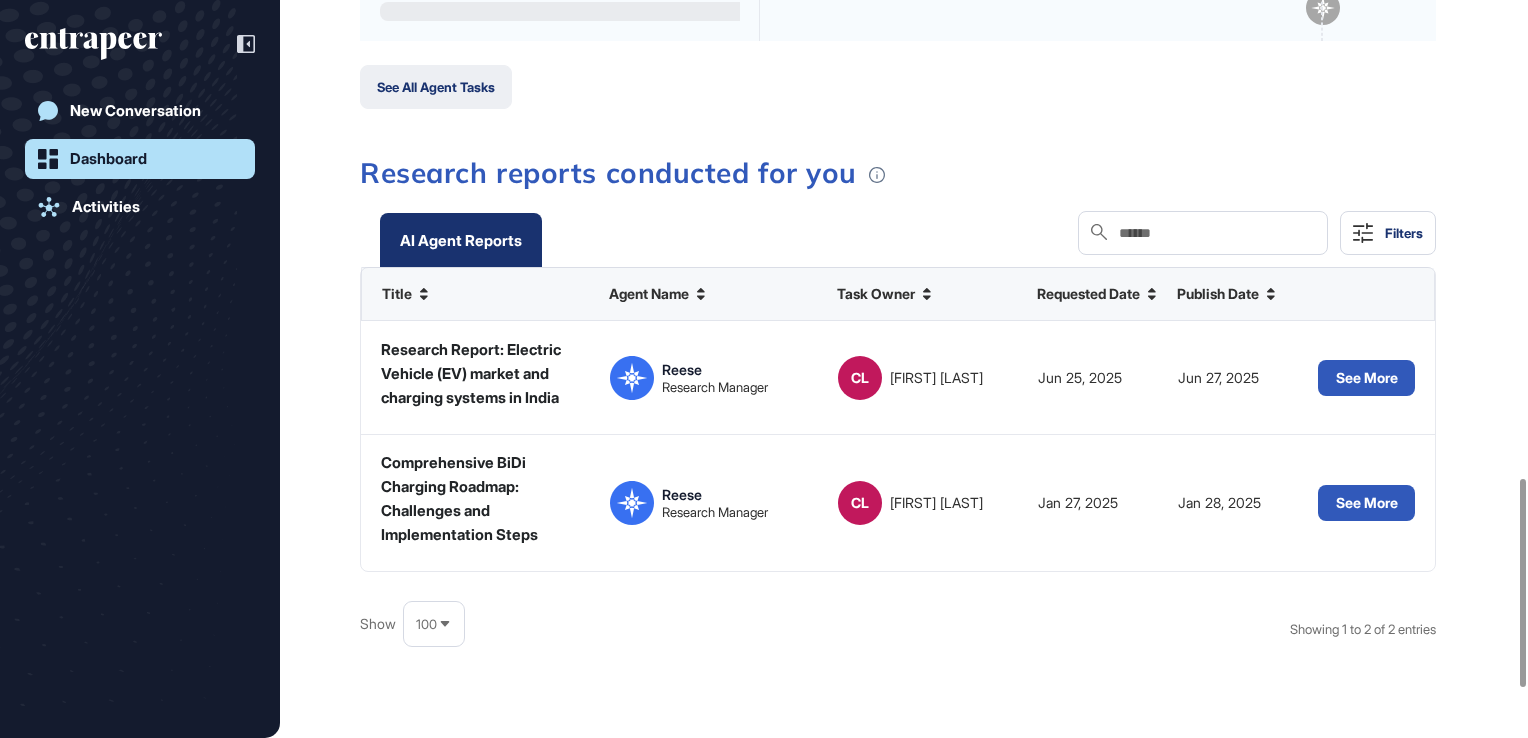 click on "See All Agent Tasks" at bounding box center [436, 87] 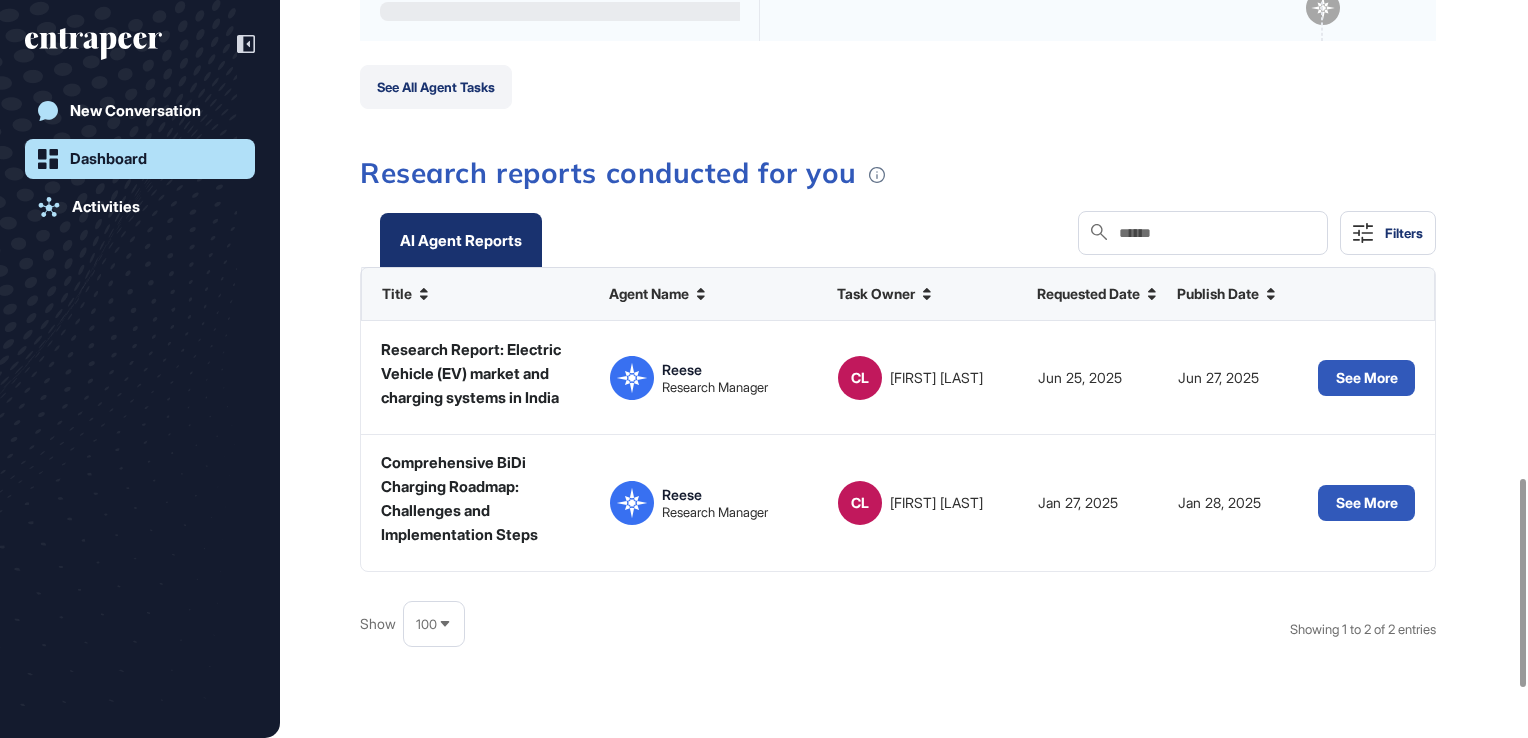 scroll, scrollTop: 0, scrollLeft: 0, axis: both 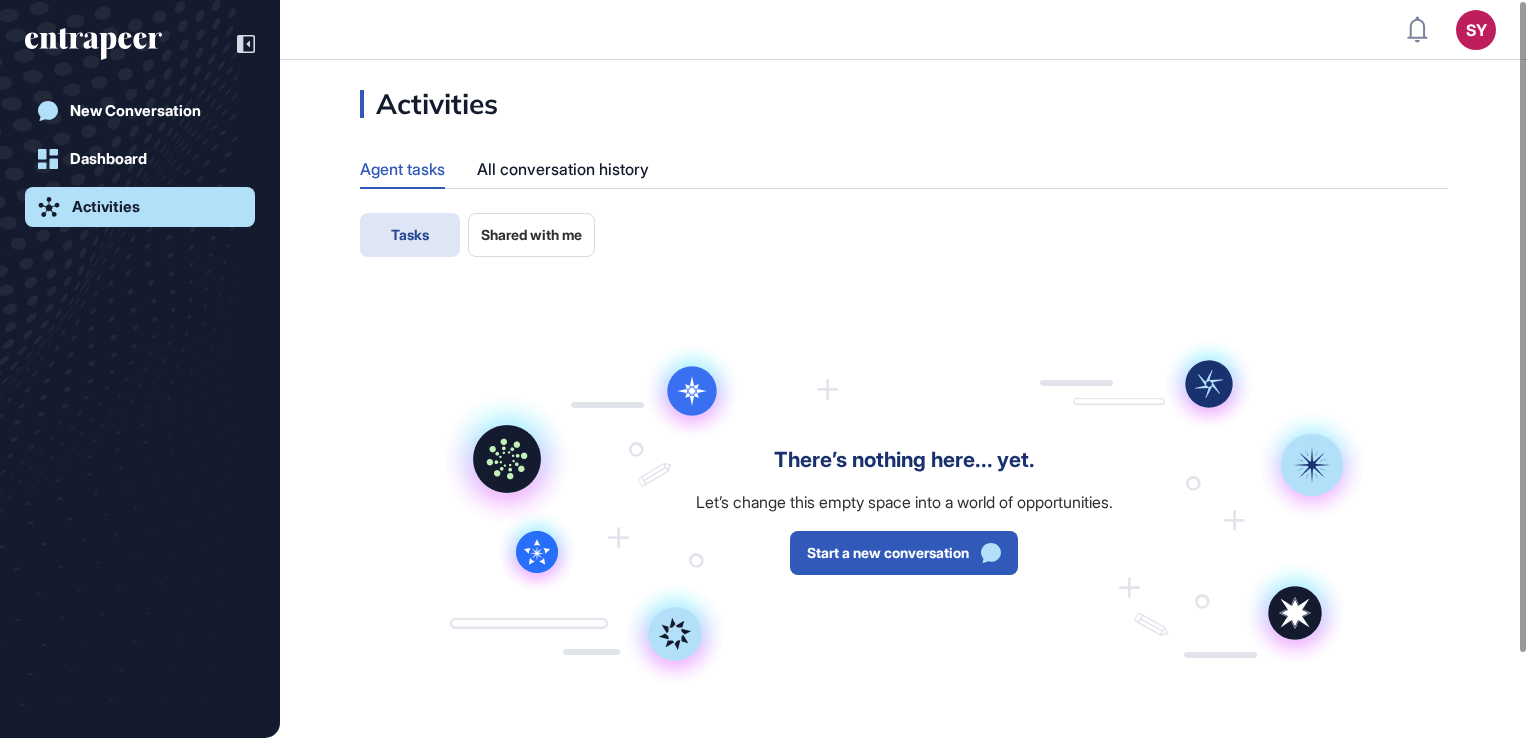 click on "Shared with me" at bounding box center [531, 235] 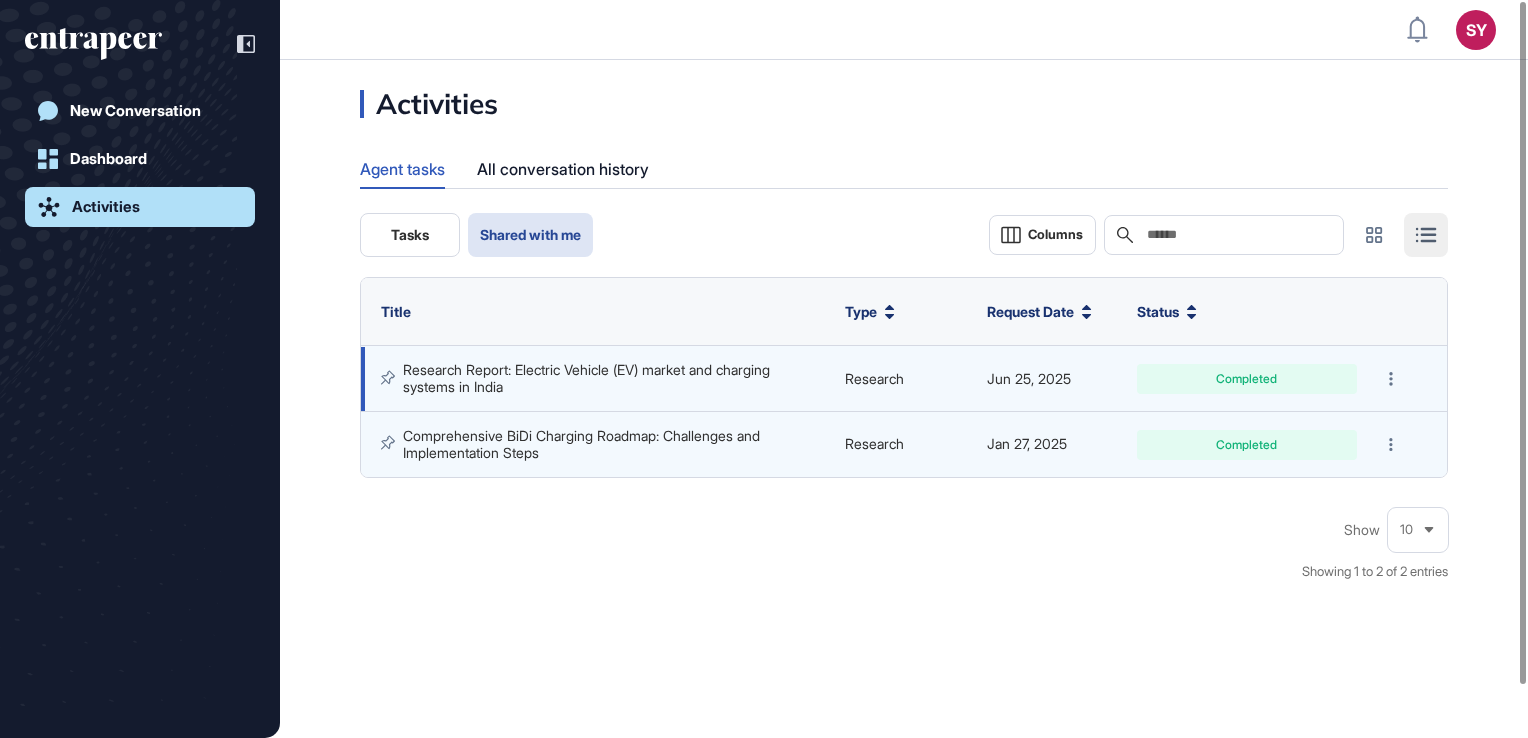 click on "Research Report: Electric Vehicle (EV) market and charging systems in India" at bounding box center [588, 377] 